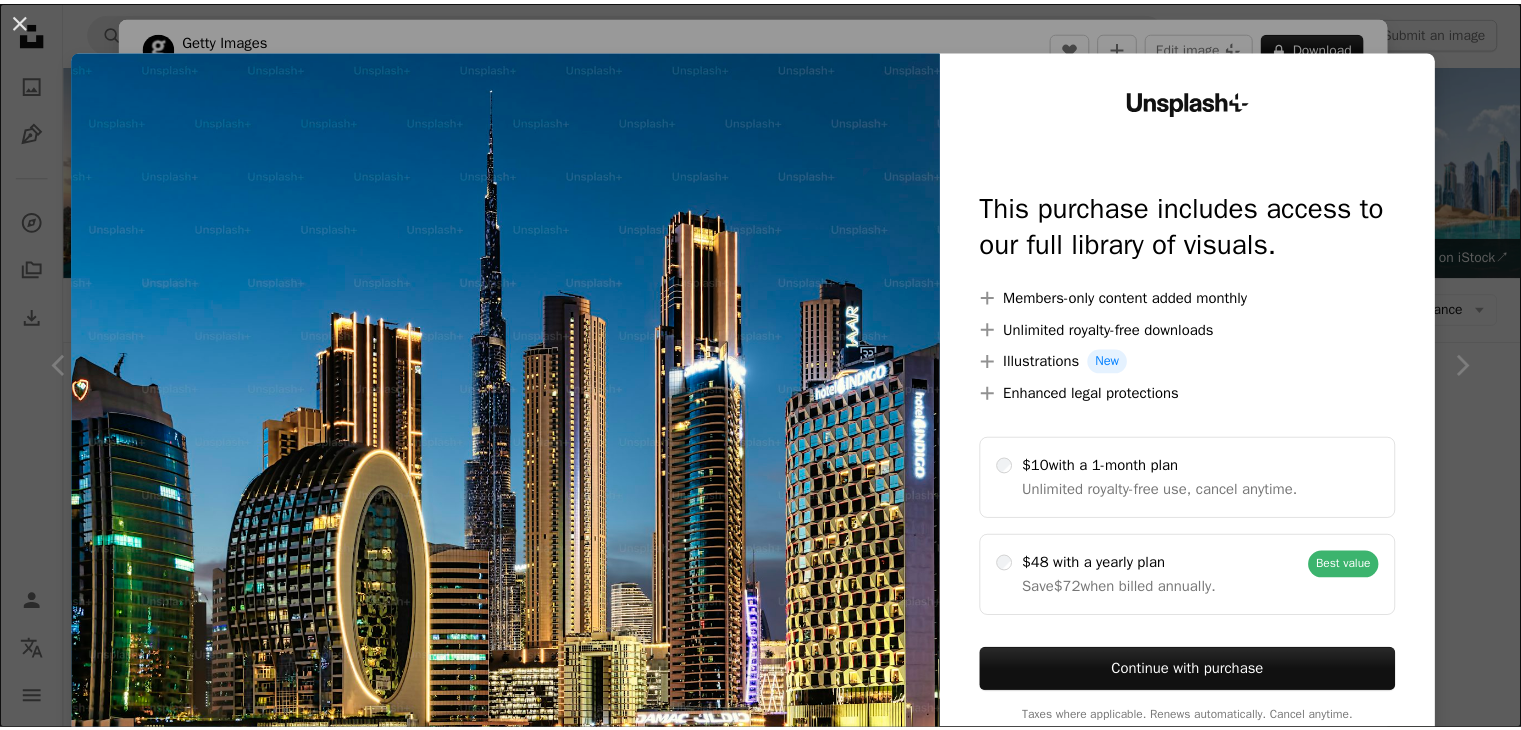 scroll, scrollTop: 700, scrollLeft: 0, axis: vertical 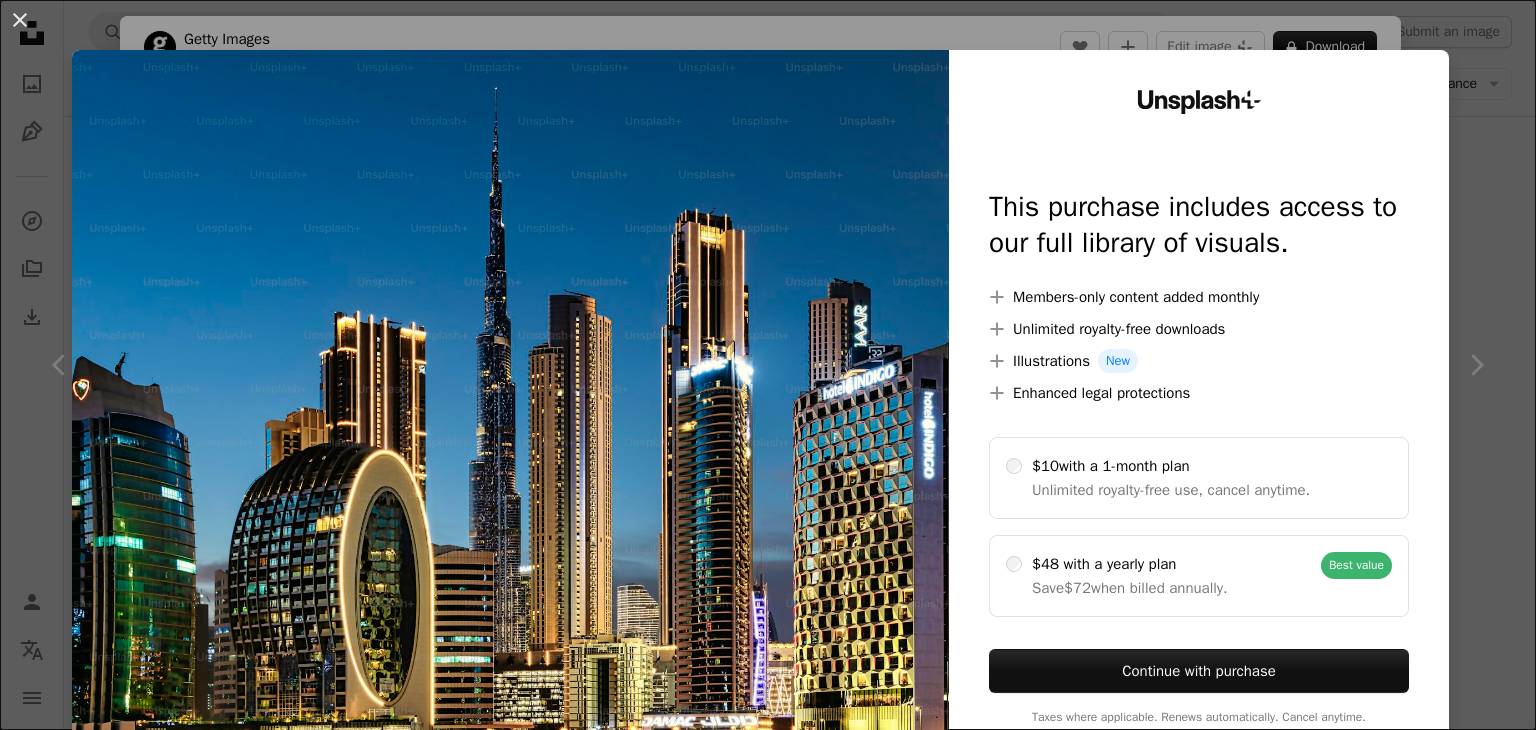 click on "An X shape Unsplash+ This purchase includes access to our full library of visuals. A plus sign Members-only content added monthly A plus sign Unlimited royalty-free downloads A plus sign Illustrations  New A plus sign Enhanced legal protections $10  with a 1-month plan Unlimited royalty-free use, cancel anytime. $48   with a yearly plan Save  $72  when billed annually. Best value Continue with purchase Taxes where applicable. Renews automatically. Cancel anytime." at bounding box center (768, 365) 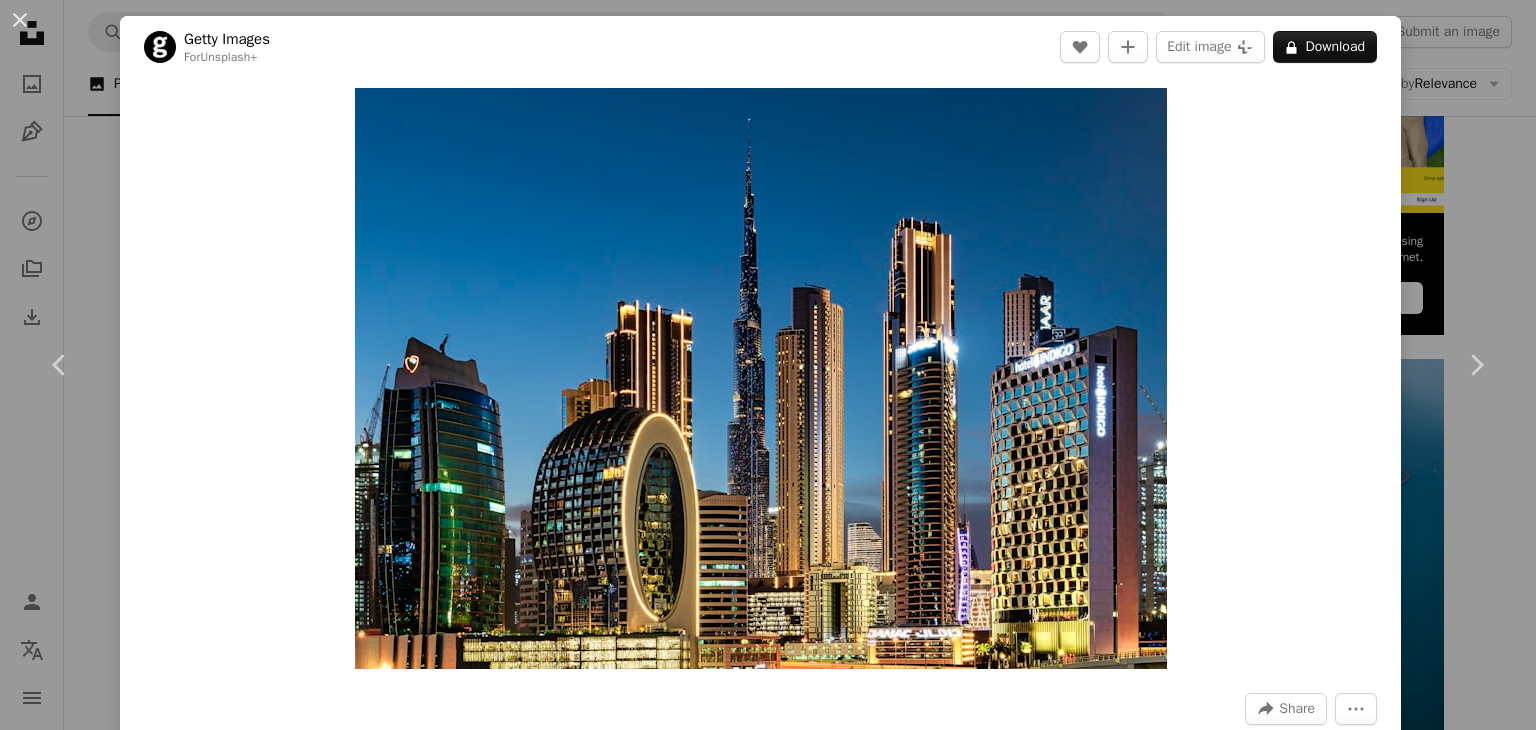 click on "An X shape Chevron left Chevron right Getty Images For  Unsplash+ A heart A plus sign Edit image   Plus sign for Unsplash+ A lock   Download Zoom in A forward-right arrow Share More Actions Calendar outlined Published on  [DATE] Camera NIKON CORPORATION, NIKON D850 Safety Licensed under the  Unsplash+ License business city architecture night photography street burj khalifa cityscape highway skyscraper modern horizontal united arab emirates color image no people stoplight downtown district Public domain images Related images Plus sign for Unsplash+ A heart A plus sign Getty Images For  Unsplash+ A lock   Download Plus sign for Unsplash+ A heart A plus sign Getty Images For  Unsplash+ A lock   Download Plus sign for Unsplash+ A heart A plus sign Getty Images For  Unsplash+ A lock   Download Plus sign for Unsplash+ A heart A plus sign Getty Images For  Unsplash+ A lock   Download Plus sign for Unsplash+ A heart" at bounding box center (768, 365) 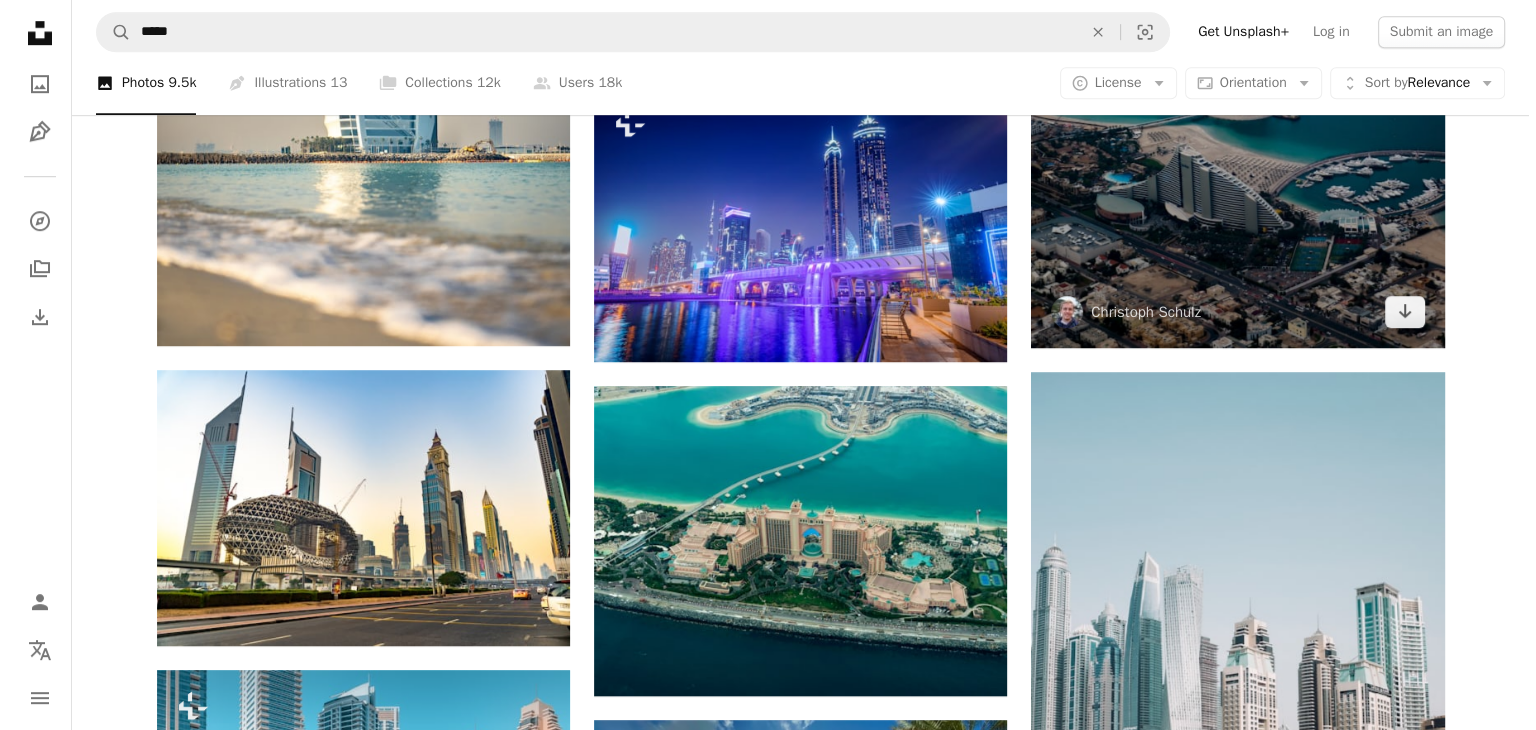 scroll, scrollTop: 1500, scrollLeft: 0, axis: vertical 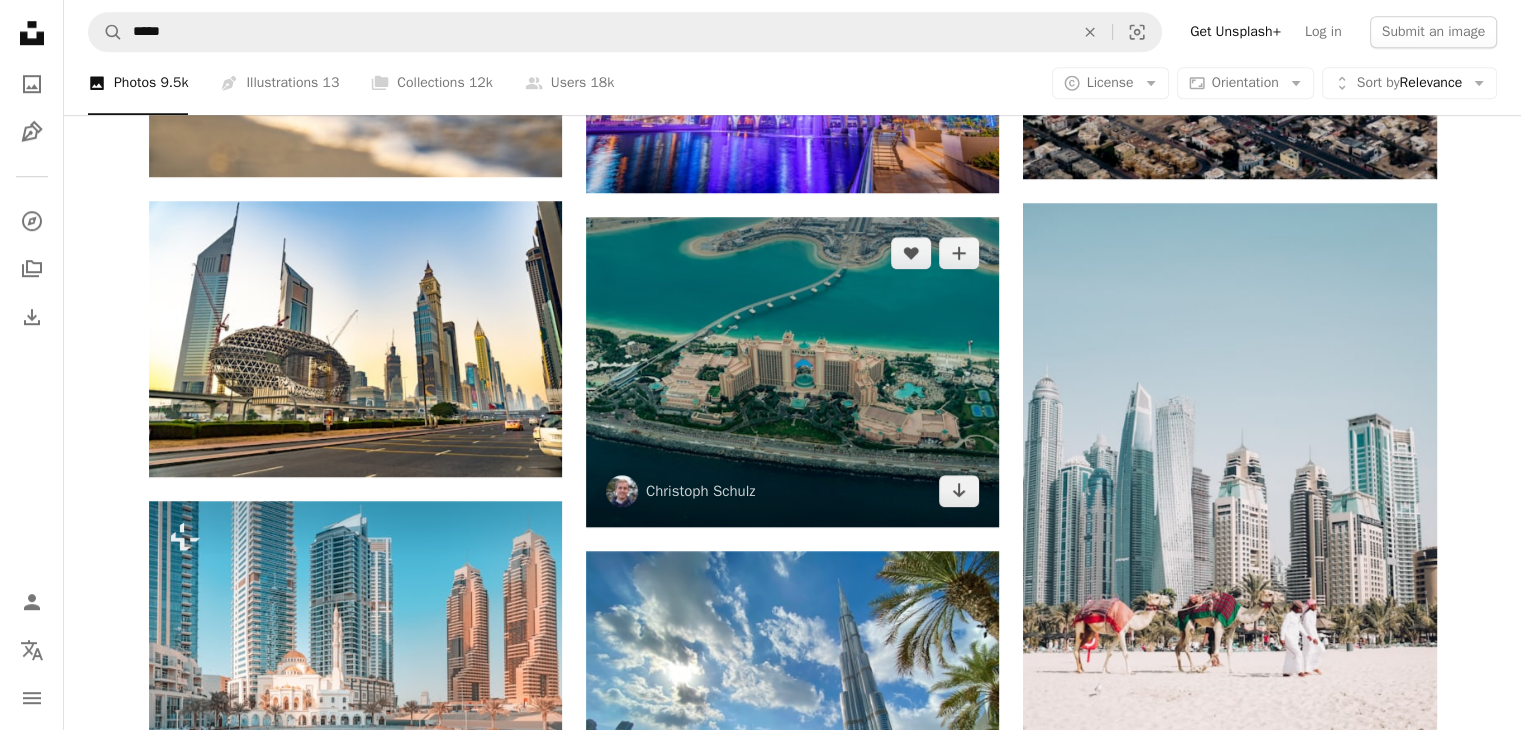 click at bounding box center (792, 372) 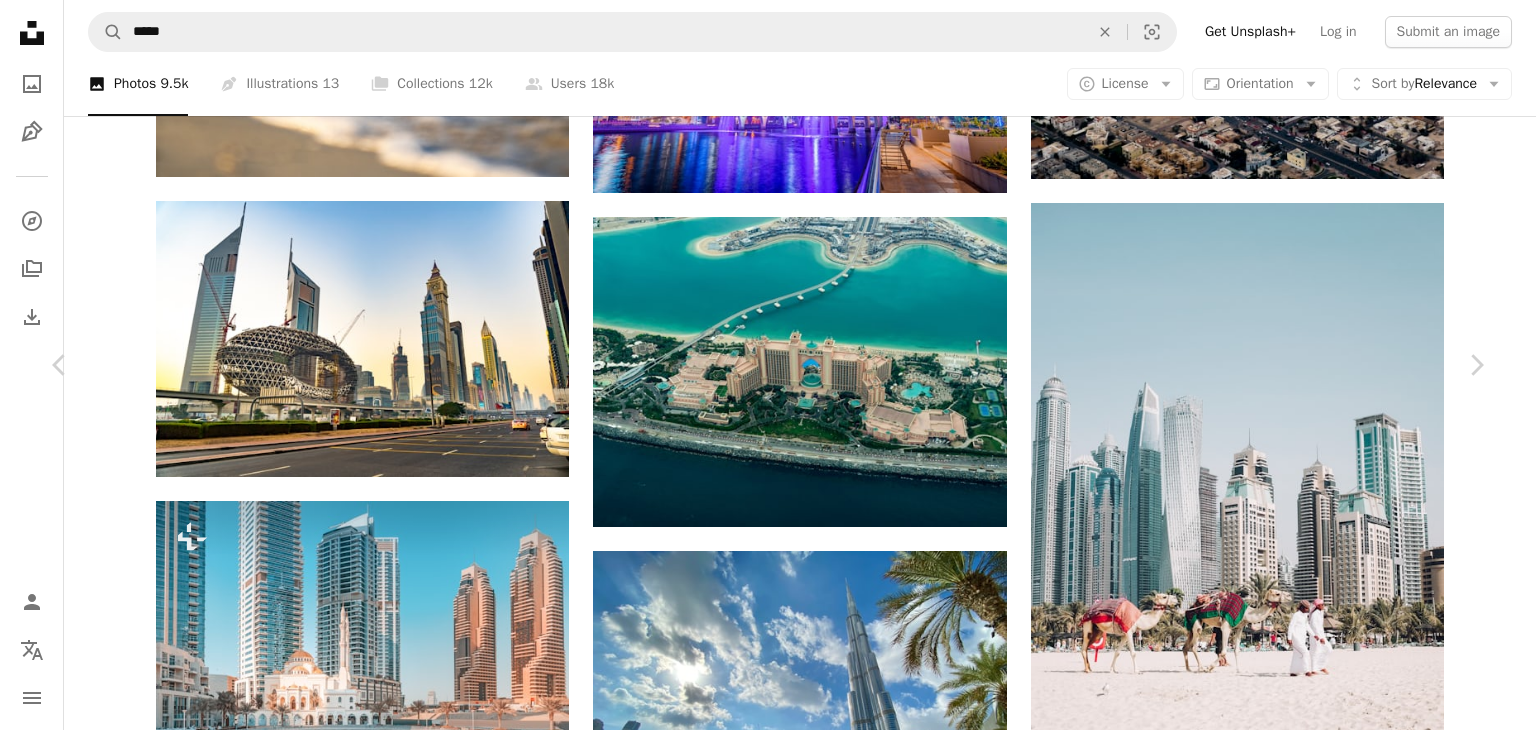 scroll, scrollTop: 2500, scrollLeft: 0, axis: vertical 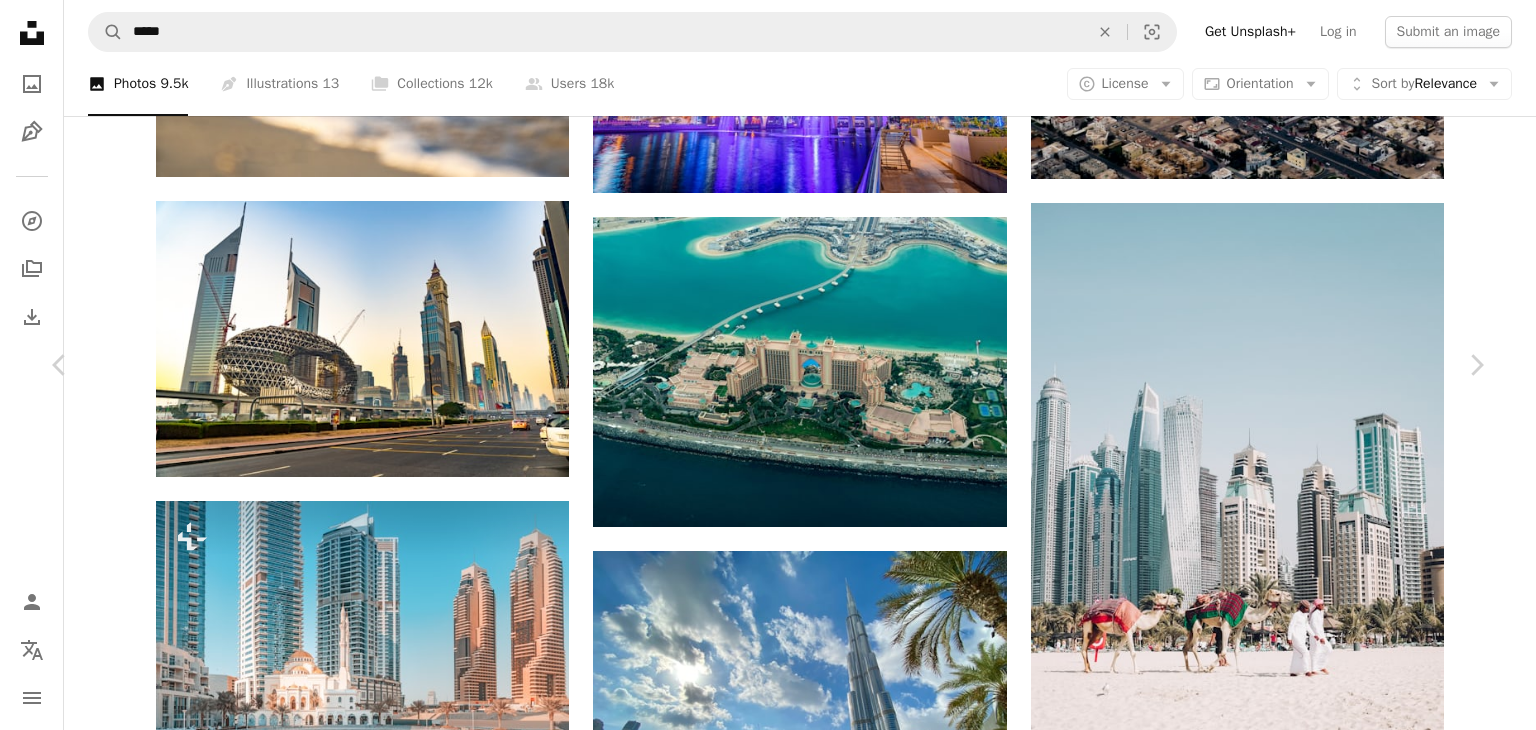 click at bounding box center (341, 3755) 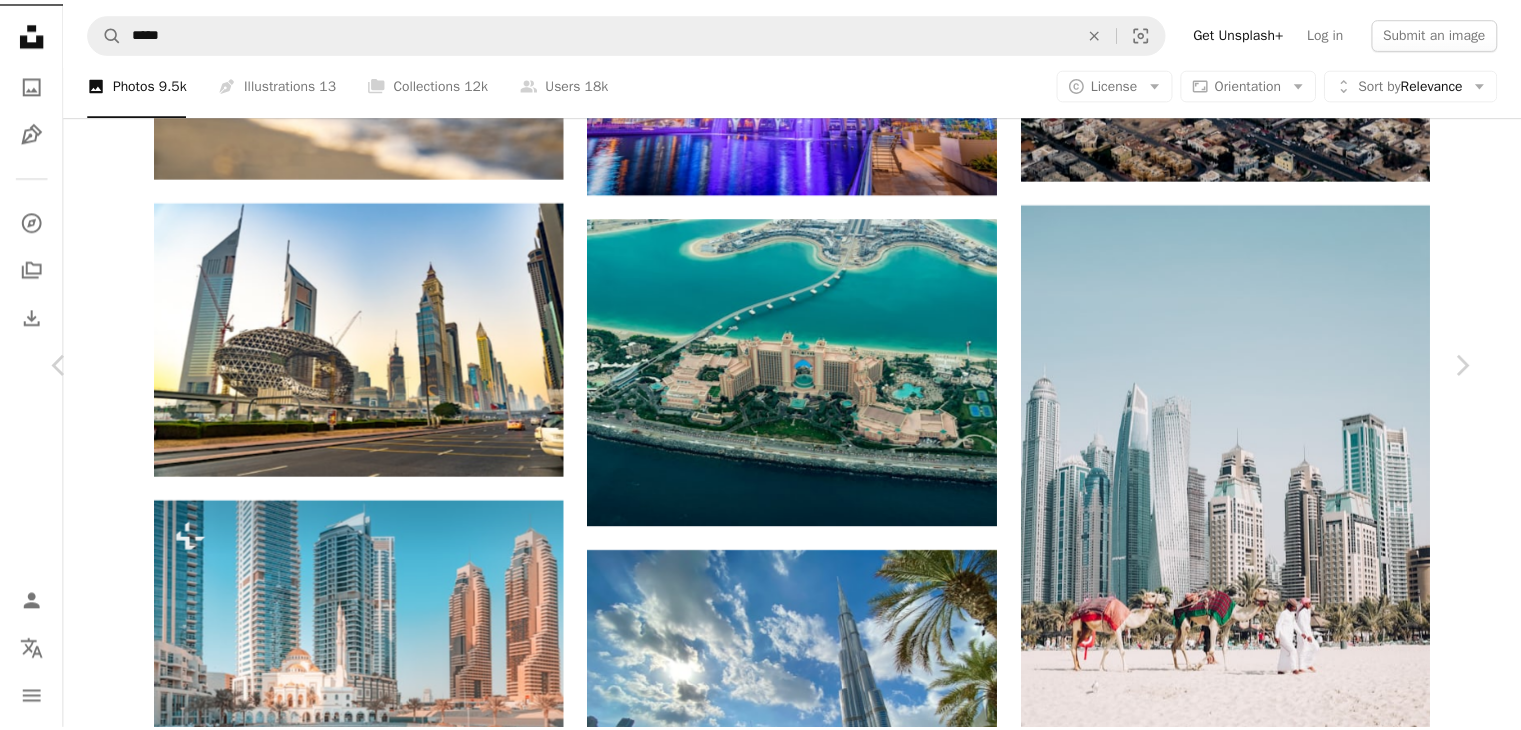 scroll, scrollTop: 0, scrollLeft: 0, axis: both 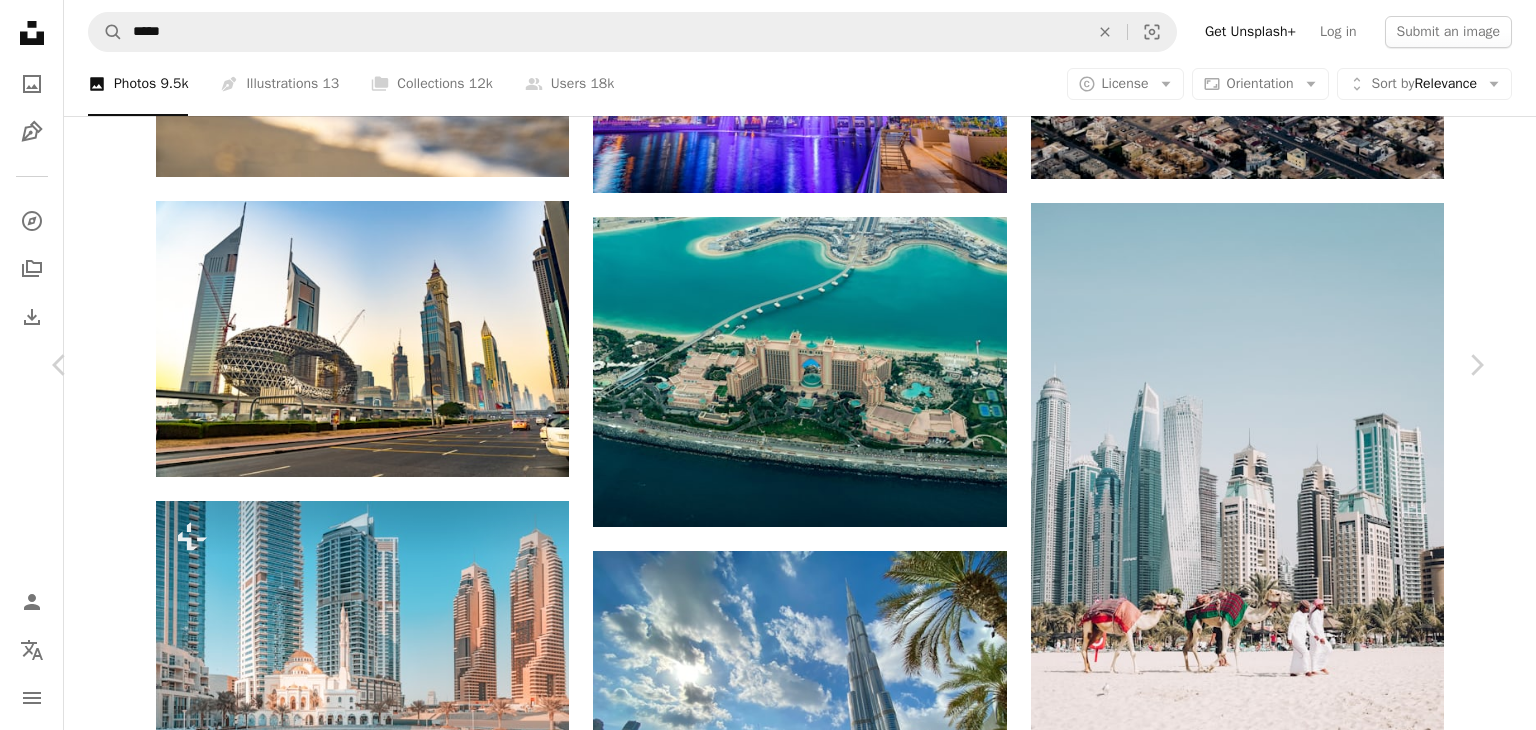 click on "An X shape Chevron left Chevron right [FIRST] [LAST] [USERNAME] A heart A plus sign Edit image   Plus sign for Unsplash+ Download free Chevron down Zoom in Views 13,808 Downloads 79 A forward-right arrow Share Info icon Info More Actions A map marker [CITY] - [COUNTRY] Calendar outlined Published on  [DATE] Camera SONY, ILCE-7M3 Safety Free to use under the  Unsplash License dubai dubai city beach city sea summer urban castle cityscape office building outdoors coast arch shoreline waterfront fortress Free stock photos Browse premium related images on iStock  |  Save 20% with code UNSPLASH20 View more on iStock  ↗ Related images A heart A plus sign [FIRST] [LAST] Arrow pointing down A heart A plus sign [FIRST] [LAST] Available for hire A checkmark inside of a circle Arrow pointing down Plus sign for Unsplash+ A heart A plus sign Getty Images For  Unsplash+ A lock   Download A heart A plus sign [FIRST] [LAST] Available for hire A heart For" at bounding box center (768, 3579) 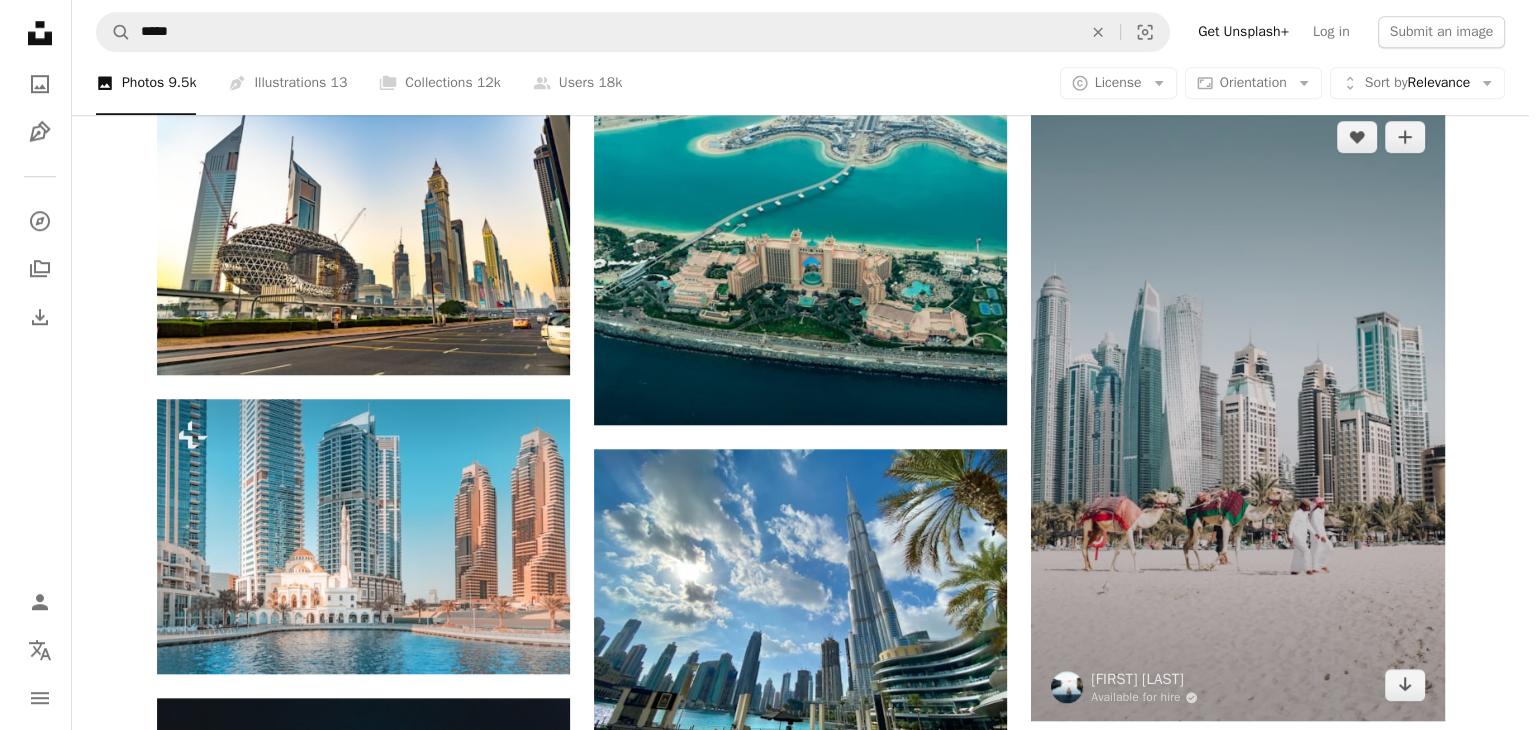scroll, scrollTop: 1600, scrollLeft: 0, axis: vertical 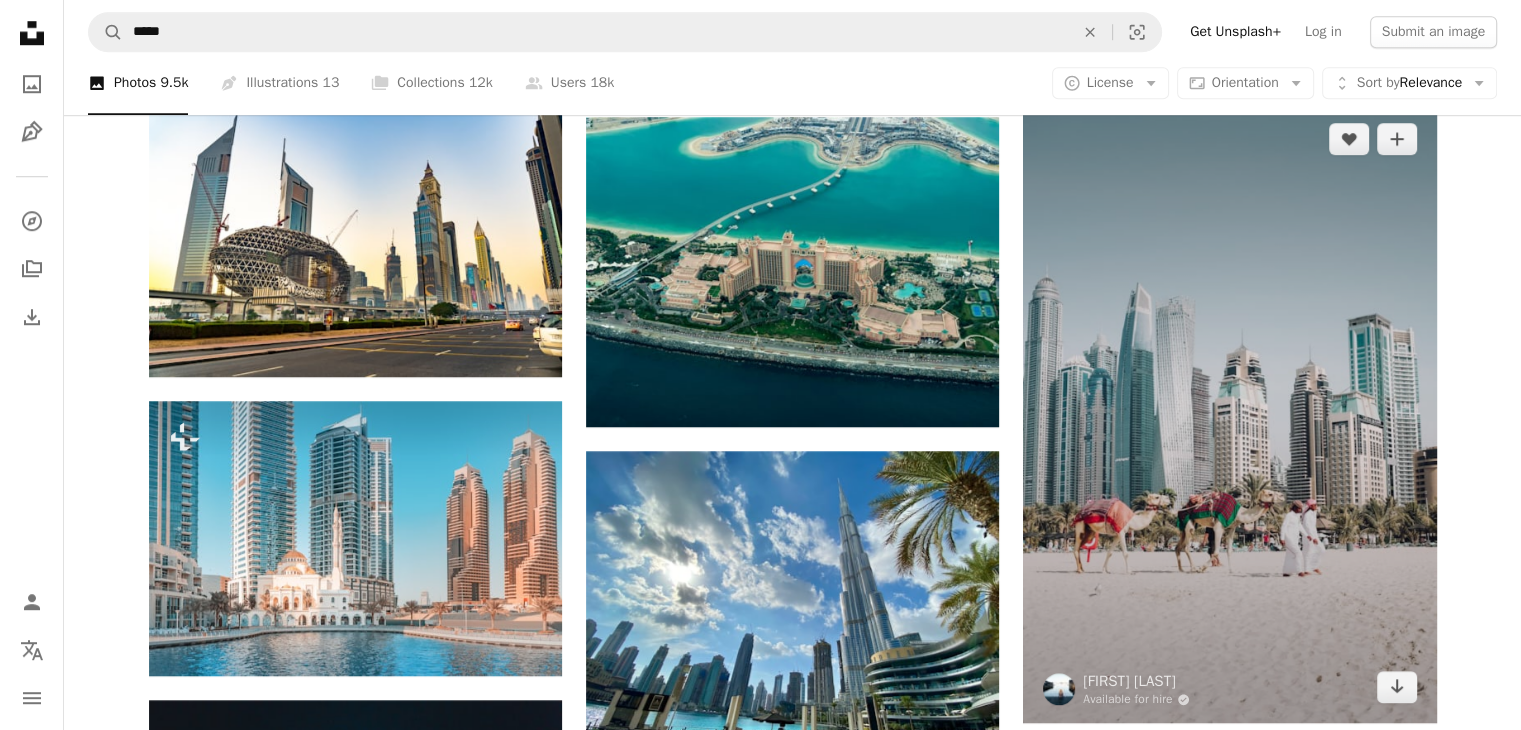 click at bounding box center (1229, 413) 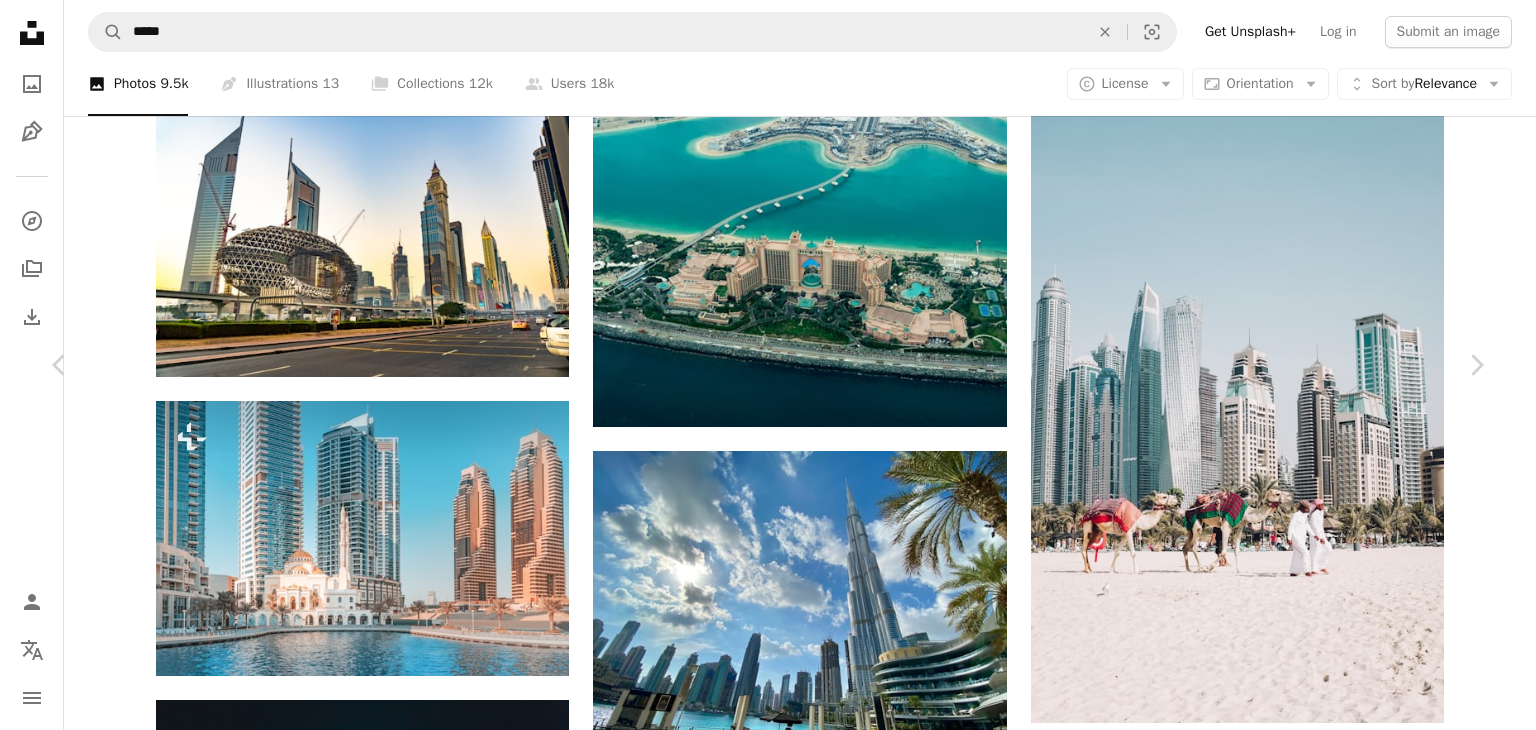 click on "Unsplash logo Unsplash Home A photo Pen Tool A compass A stack of folders Download Person Localization icon navigation menu A magnifying glass ***** An X shape Visual search Get Unsplash+ Log in Submit an image Browse premium images on iStock  |  20% off at iStock  ↗ Browse premium images on iStock 20% off at iStock  ↗ View more  ↗ View more on iStock  ↗ A photo Photos   9.5k Pen Tool Illustrations   13 A stack of folders Collections   12k A group of people Users   18k A copyright icon © License Arrow down Aspect ratio Orientation Arrow down Unfold Sort by  Relevance Arrow down Filters Filters Dubai Chevron right burj khalifa dubai city dubai night abu dhabi dubai skyline london singapore dubai desert dubai wallpaper uae dubai   united arab emirates dubai frame Plus sign for Unsplash+ A heart A plus sign Getty Images For  Unsplash+ A lock   Download A heart A plus sign [FIRST] [LAST] Available for hire A checkmark inside of a circle Arrow pointing down A heart A plus sign [FIRST] [LAST] Available for hire" at bounding box center (768, 757) 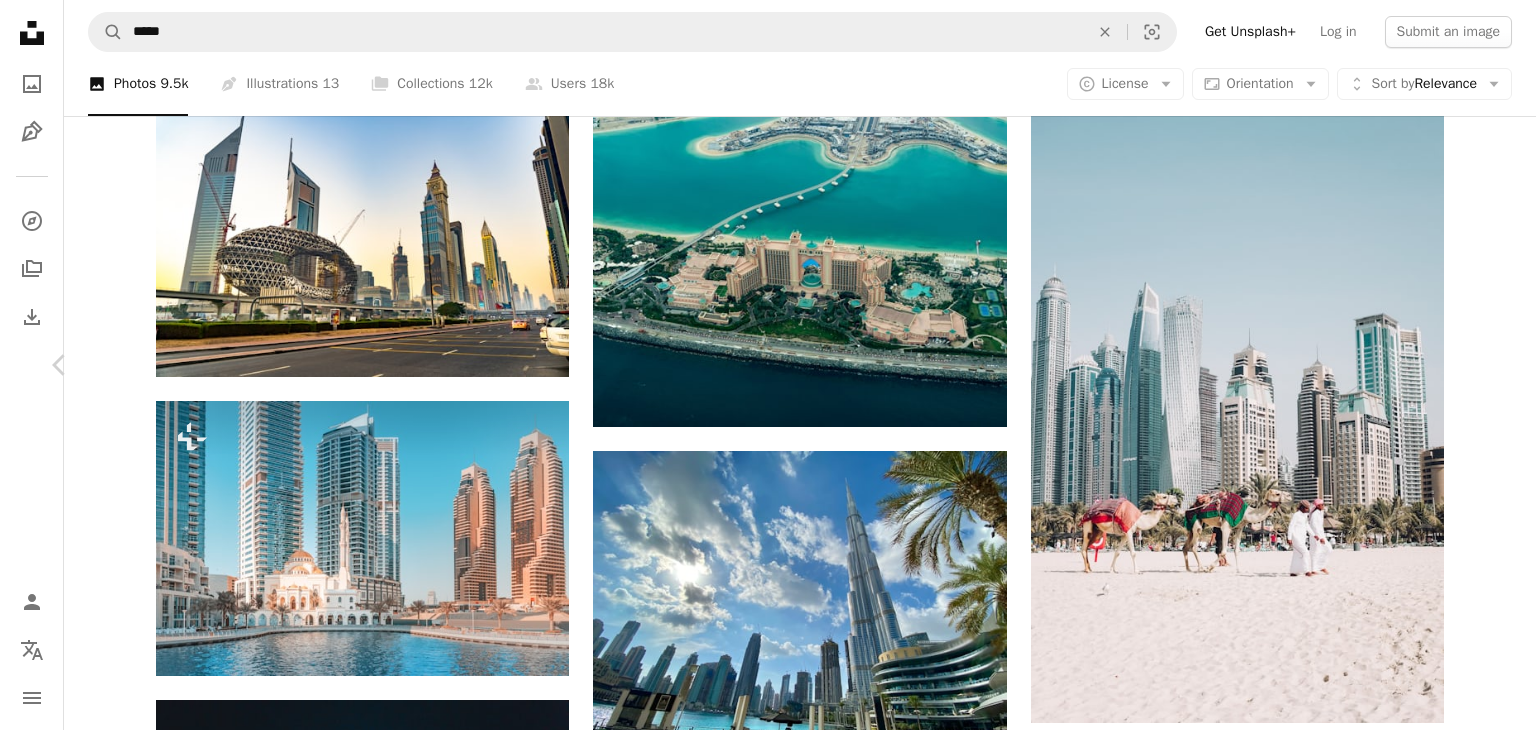 click on "Chevron right" at bounding box center [1476, 365] 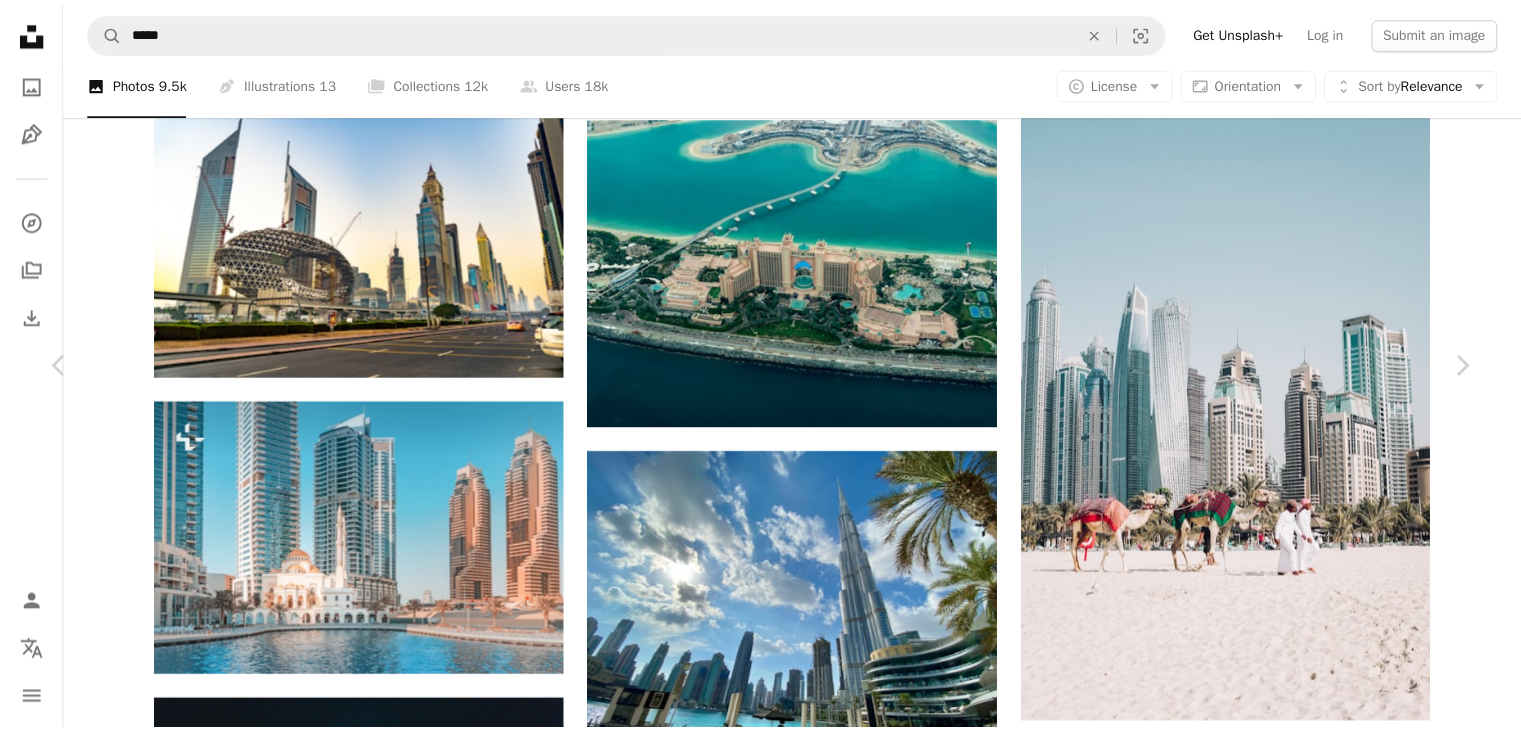 scroll, scrollTop: 600, scrollLeft: 0, axis: vertical 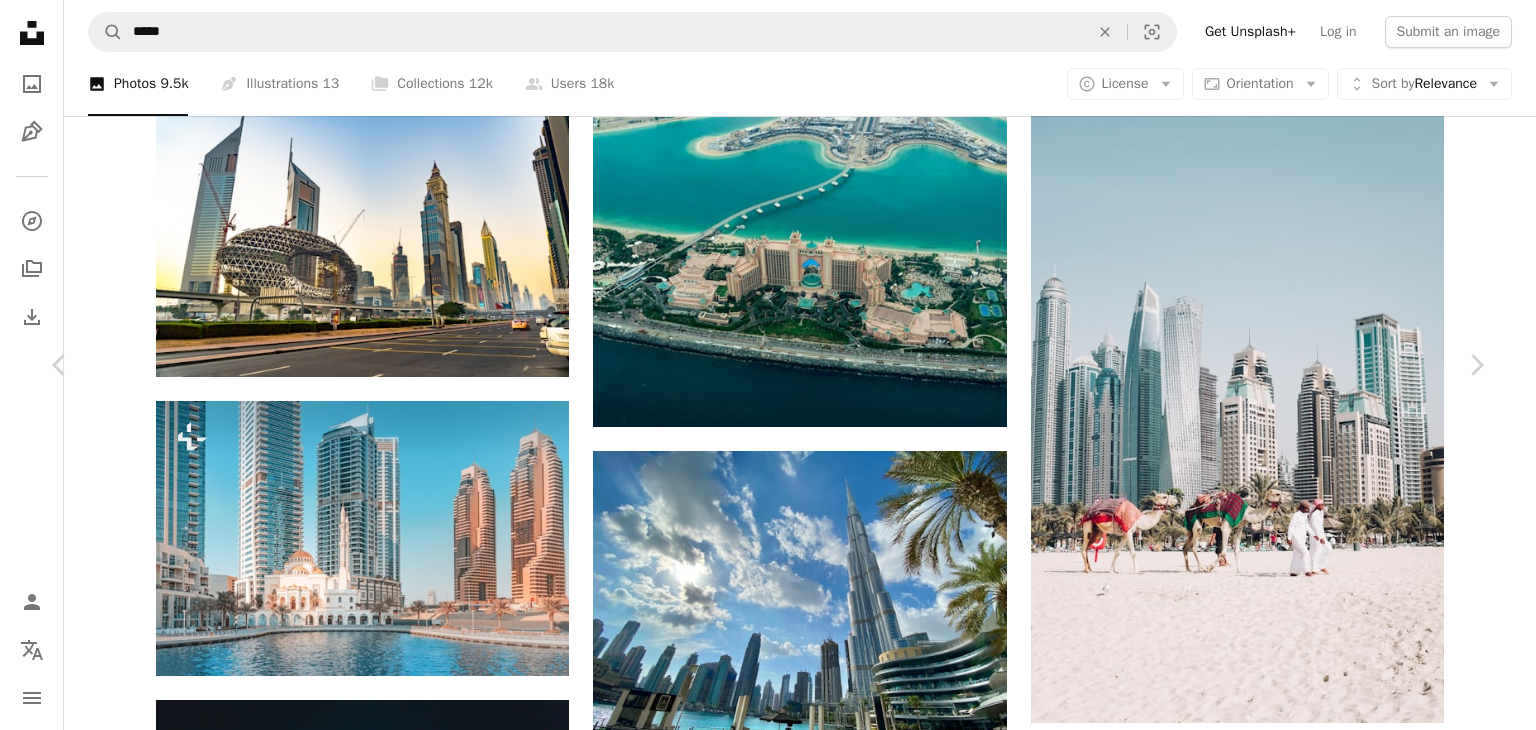 click on "An X shape Chevron left Chevron right Getty Images For  Unsplash+ A heart A plus sign Edit image   Plus sign for Unsplash+ A lock   Download Zoom in A forward-right arrow Share More Actions Calendar outlined Published on  [DATE] Safety Licensed under the  Unsplash+ License travel city architecture night photography reflection modern tower horizontal dusk twilight color image canal construction industry promenade downtown district Free pictures Related images Plus sign for Unsplash+ A heart A plus sign Getty Images For  Unsplash+ A lock   Download Plus sign for Unsplash+ A heart A plus sign Getty Images For  Unsplash+ A lock   Download Plus sign for Unsplash+ A heart A plus sign Getty Images For  Unsplash+ A lock   Download Plus sign for Unsplash+ A heart A plus sign Getty Images For  Unsplash+ A lock   Download Plus sign for Unsplash+ A heart A plus sign Getty Images For  Unsplash+ A lock   Download Plus sign for Unsplash+ A heart A plus sign Getty Images For  Unsplash+ A lock   Download A heart For" at bounding box center (768, 3479) 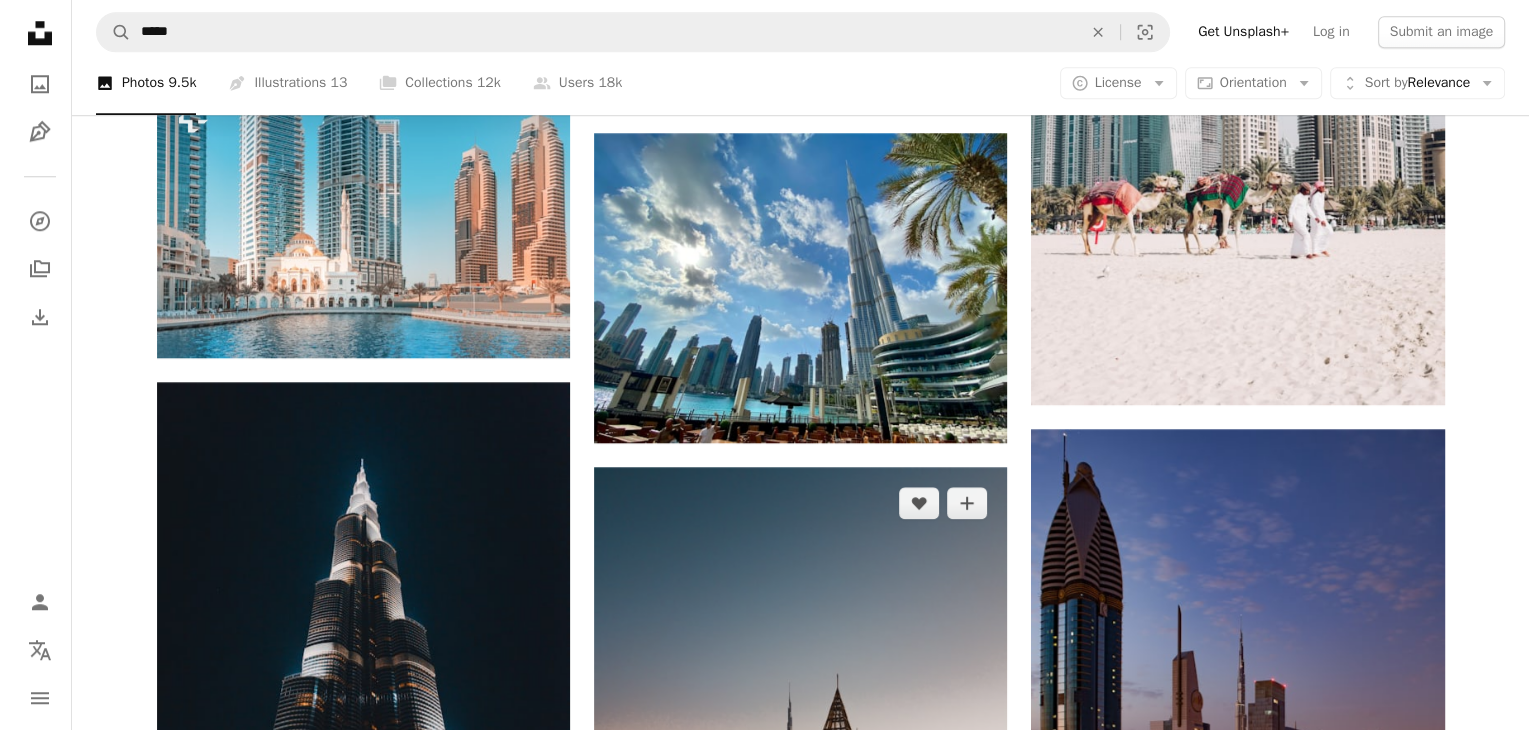 scroll, scrollTop: 2000, scrollLeft: 0, axis: vertical 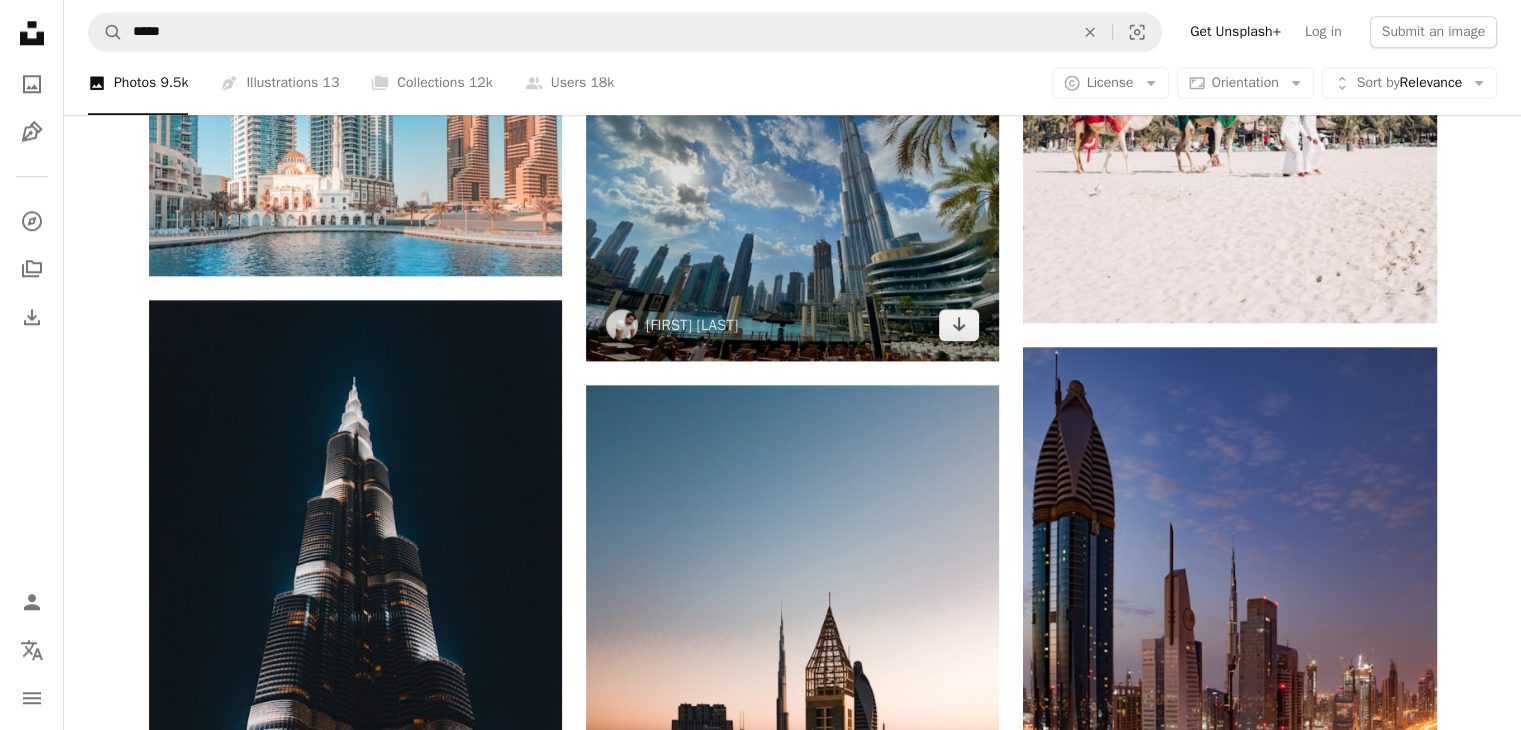 click at bounding box center [792, 206] 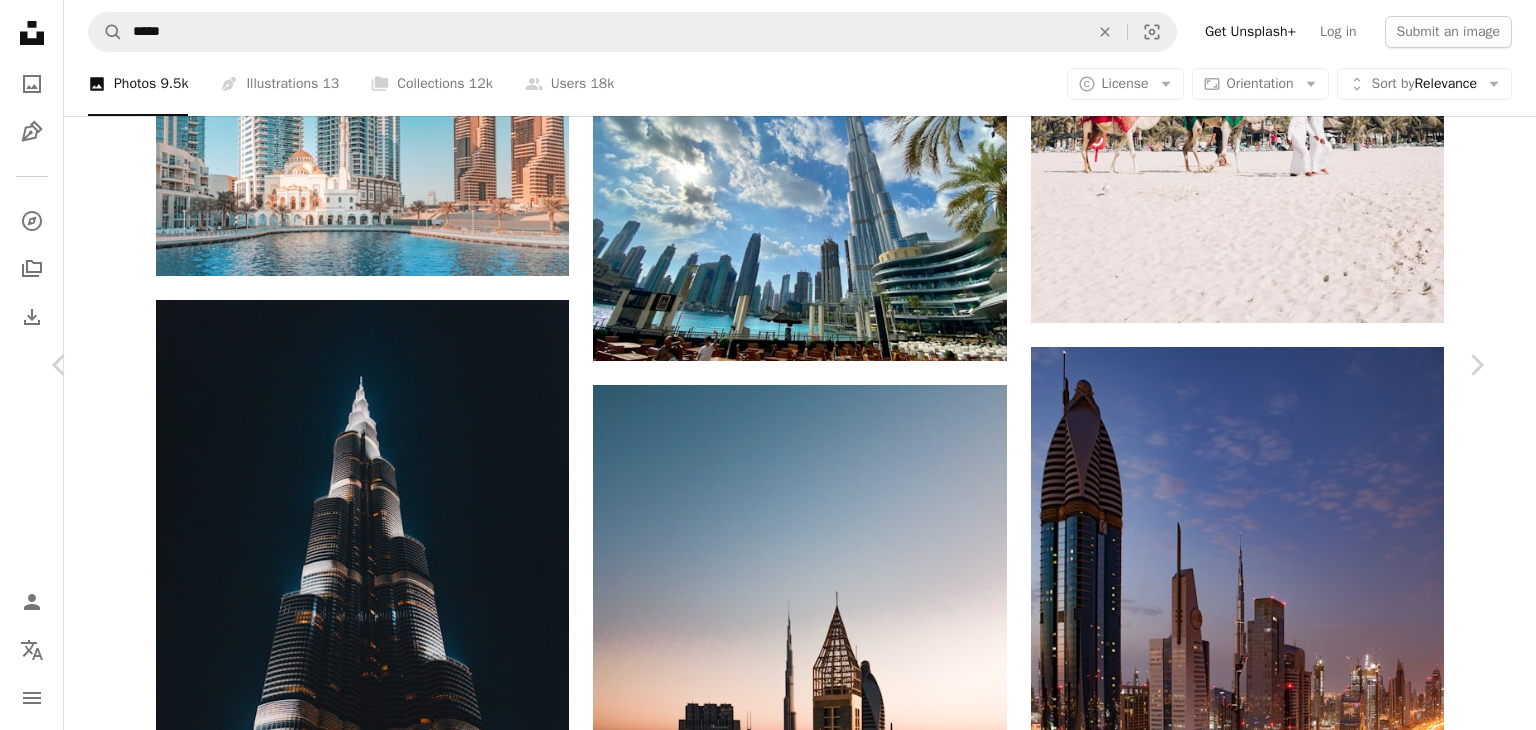 type 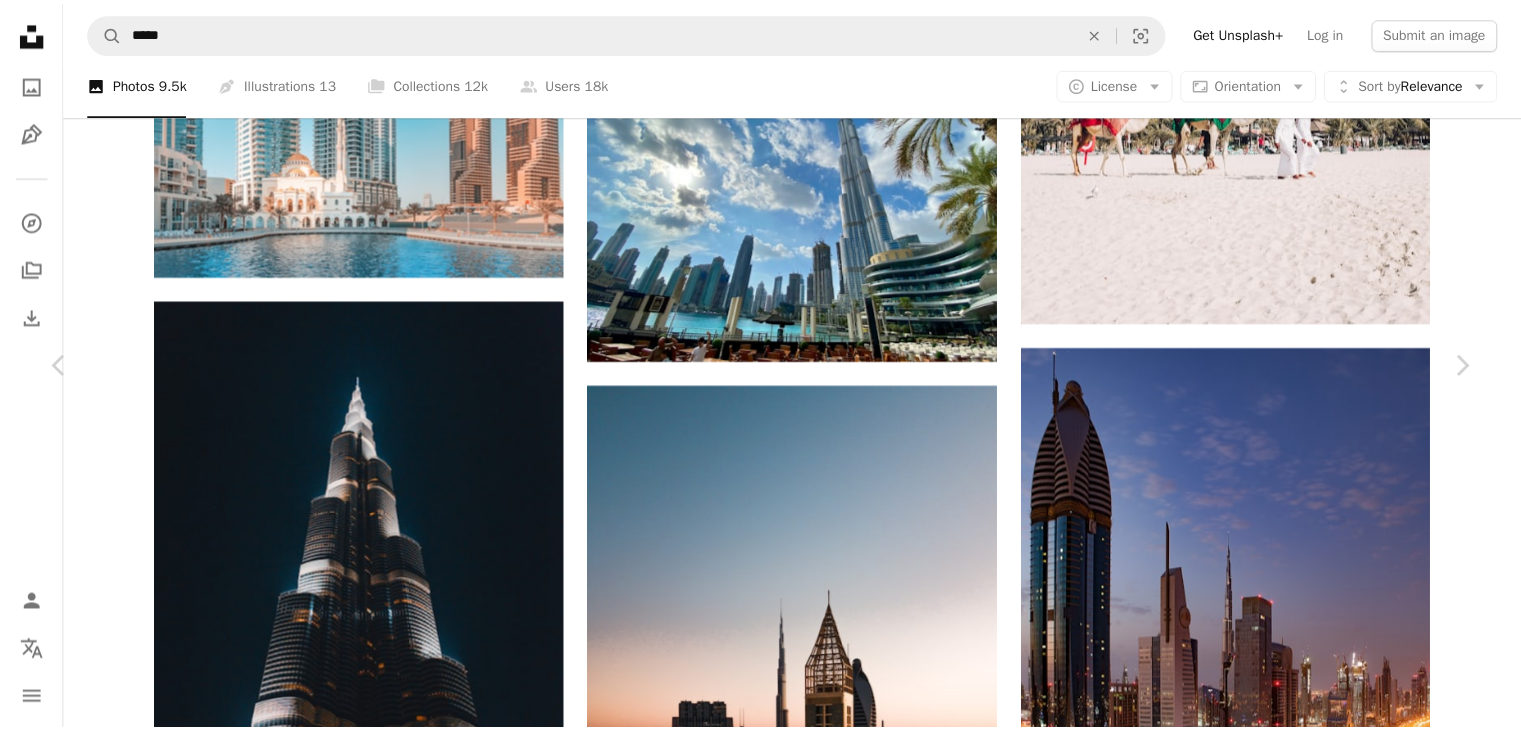 scroll, scrollTop: 1800, scrollLeft: 0, axis: vertical 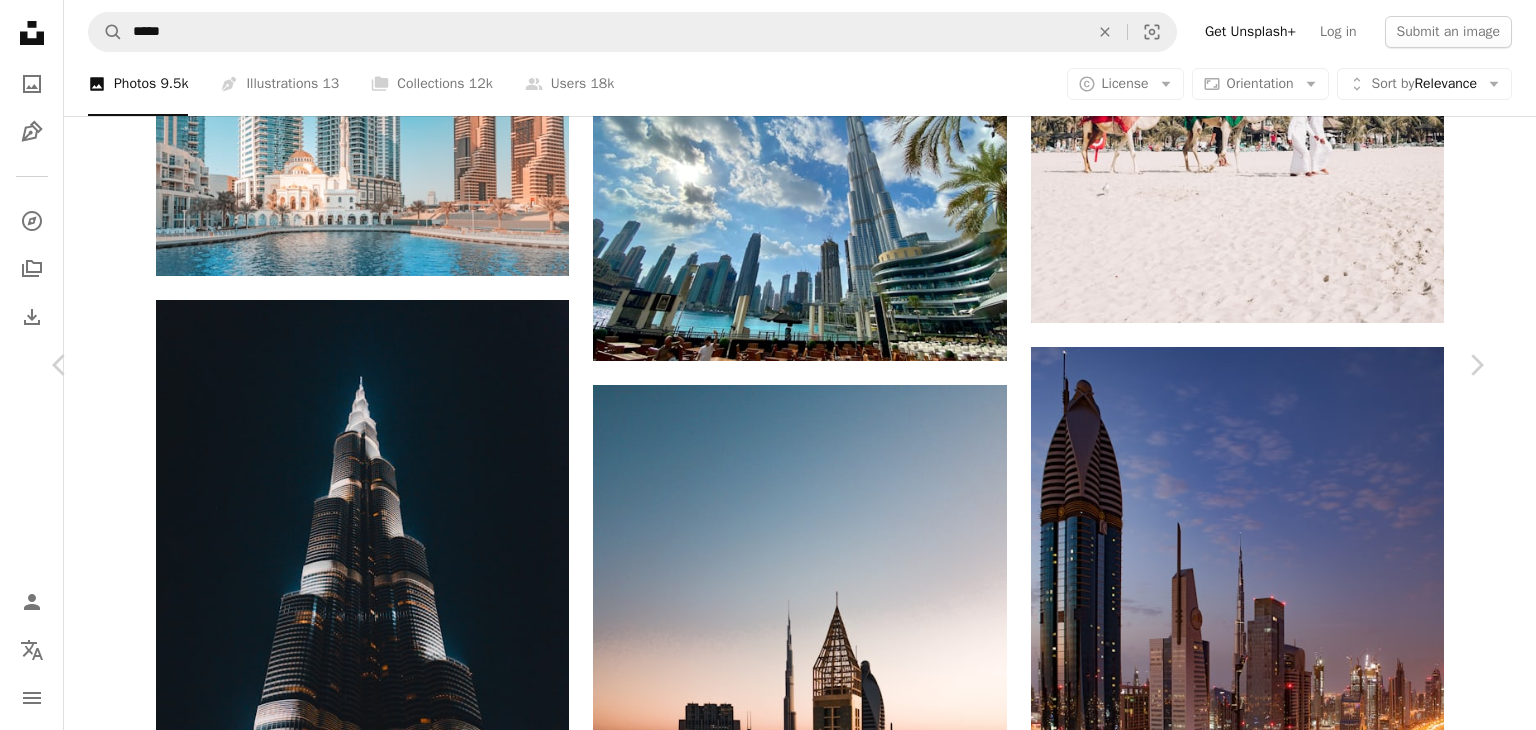 click on "An X shape Chevron left Chevron right [FIRST] [LAST] [USERNAME] A heart A plus sign Edit image   Plus sign for Unsplash+ Download free Chevron down Zoom in Views 5,308,091 Downloads 94,743 A forward-right arrow Share Info icon Info More Actions tag me Instagram: @[USERNAME] A map marker [CITY], [CITY], [COUNTRY] Calendar outlined Published on  [DATE] Camera Apple, iphone 11 Safety Free to use under the  Unsplash License building city human dubai blue architecture urban office building town apartment building housing tower downtown high rise condo united arab emirates metropolis steeple spire Public domain images Browse premium related images on iStock  |  Save 20% with code UNSPLASH20 View more on iStock  ↗ Related images A heart A plus sign [FIRST] [LAST] Arrow pointing down A heart A plus sign [FIRST] [LAST] Available for hire A checkmark inside of a circle Arrow pointing down A heart A plus sign [FIRST] [LAST] Available for hire A checkmark inside of a circle Arrow pointing down A heart For" at bounding box center (768, 6687) 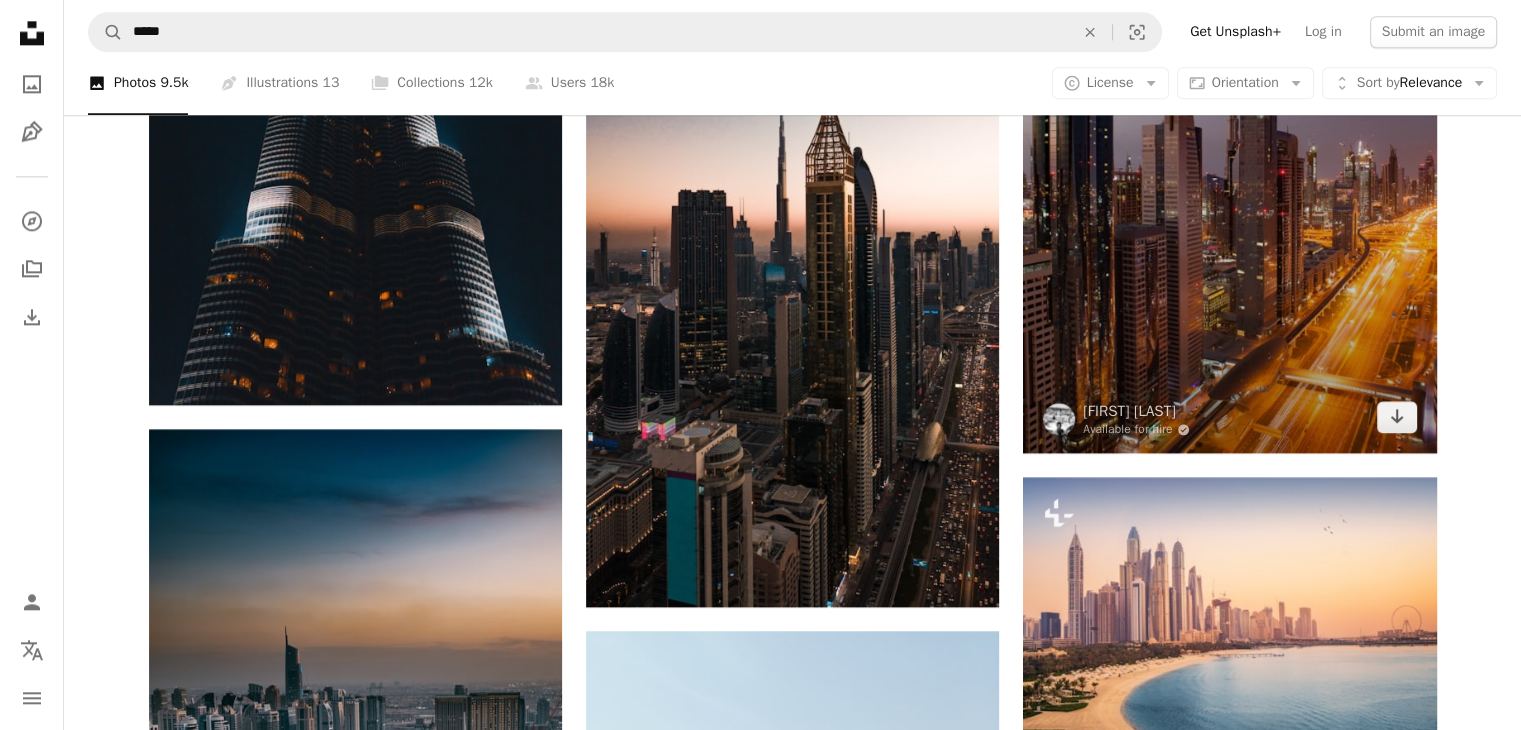 scroll, scrollTop: 2600, scrollLeft: 0, axis: vertical 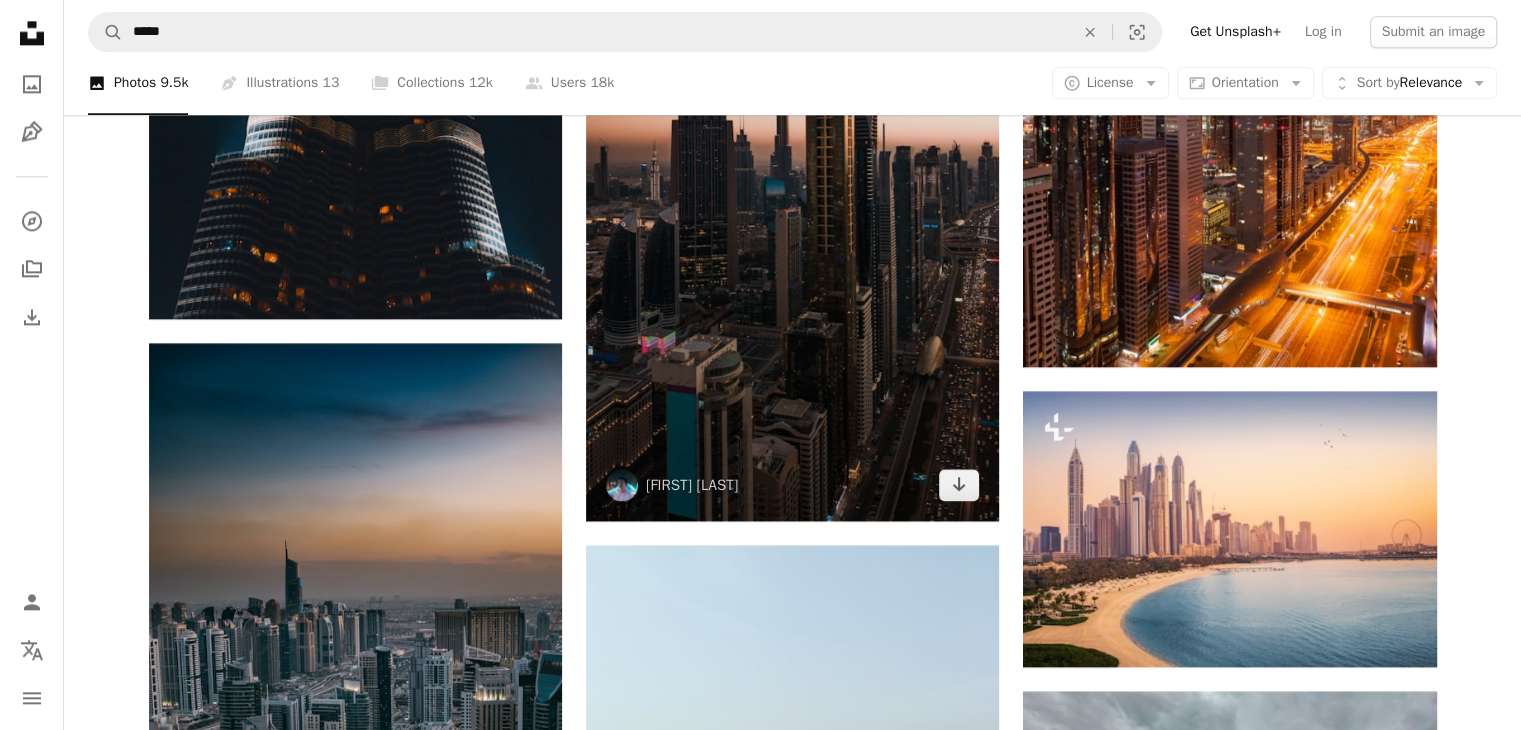 click at bounding box center (792, 153) 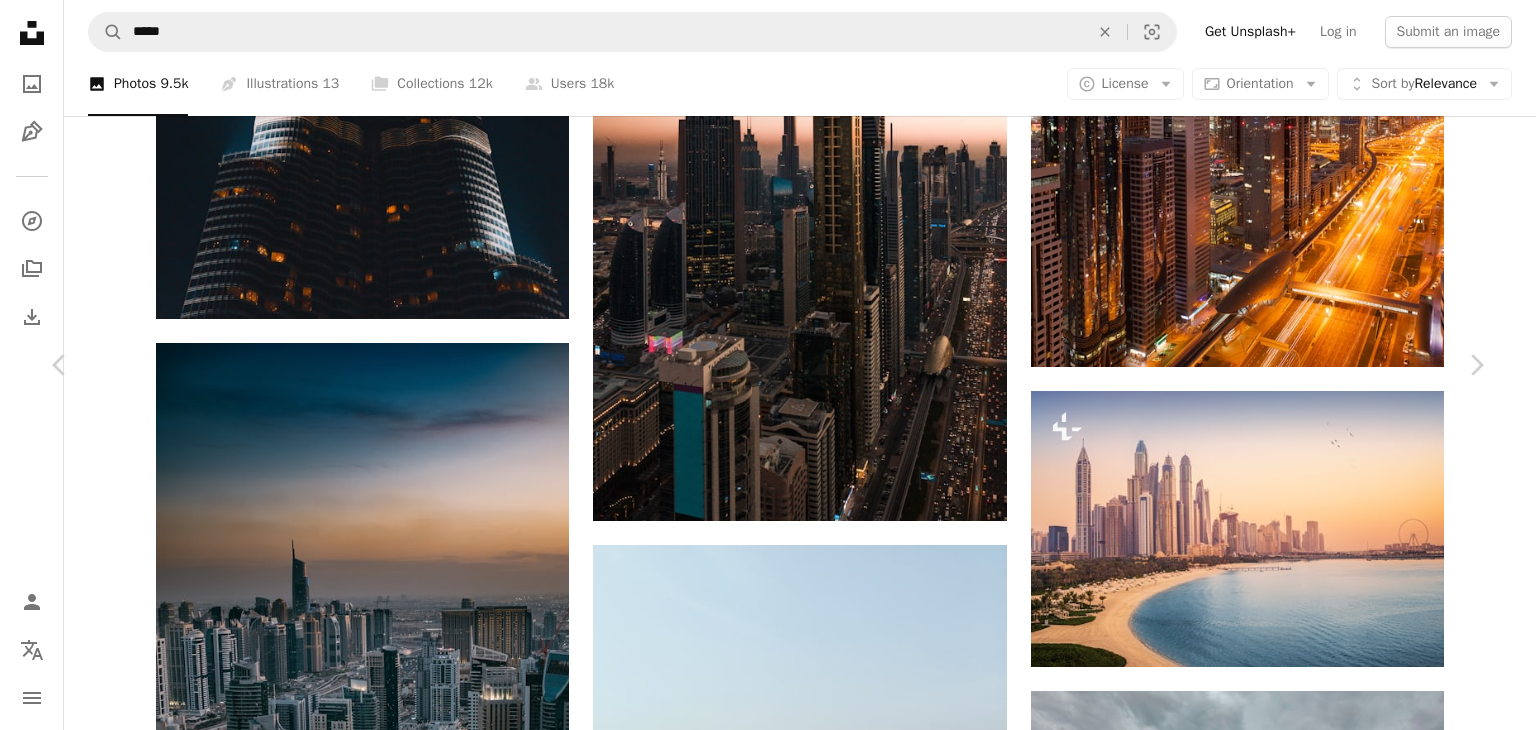 click on "An X shape Chevron left Chevron right [FIRST] [LAST] [USERNAME] A heart A plus sign Edit image   Plus sign for Unsplash+ Download free Chevron down Zoom in Views 2,642,706 Downloads 43,405 A forward-right arrow Share Info icon Info More Actions This was around 6:43pm on a Friday evening and the towers of [CITY] looked stunning under the golden light of the sunset A map marker Sheikh Zayed Road, [CITY], [COUNTRY] Calendar outlined Published on  [DATE] Camera DJI, FC220 Safety Free to use under the  Unsplash License city dubai sunset architecture night urban burj khalifa highway twilight rush hour building grey scenery office building outdoors town tower neighborhood downtown aerial view Creative Commons images Browse premium related images on iStock  |  Save 20% with code UNSPLASH20 View more on iStock  ↗ Related images A heart A plus sign [FIRST] [LAST] Arrow pointing down Plus sign for Unsplash+ A heart A plus sign Getty Images For  Unsplash+ A lock   Download A heart A plus sign untldshots" at bounding box center (768, 6087) 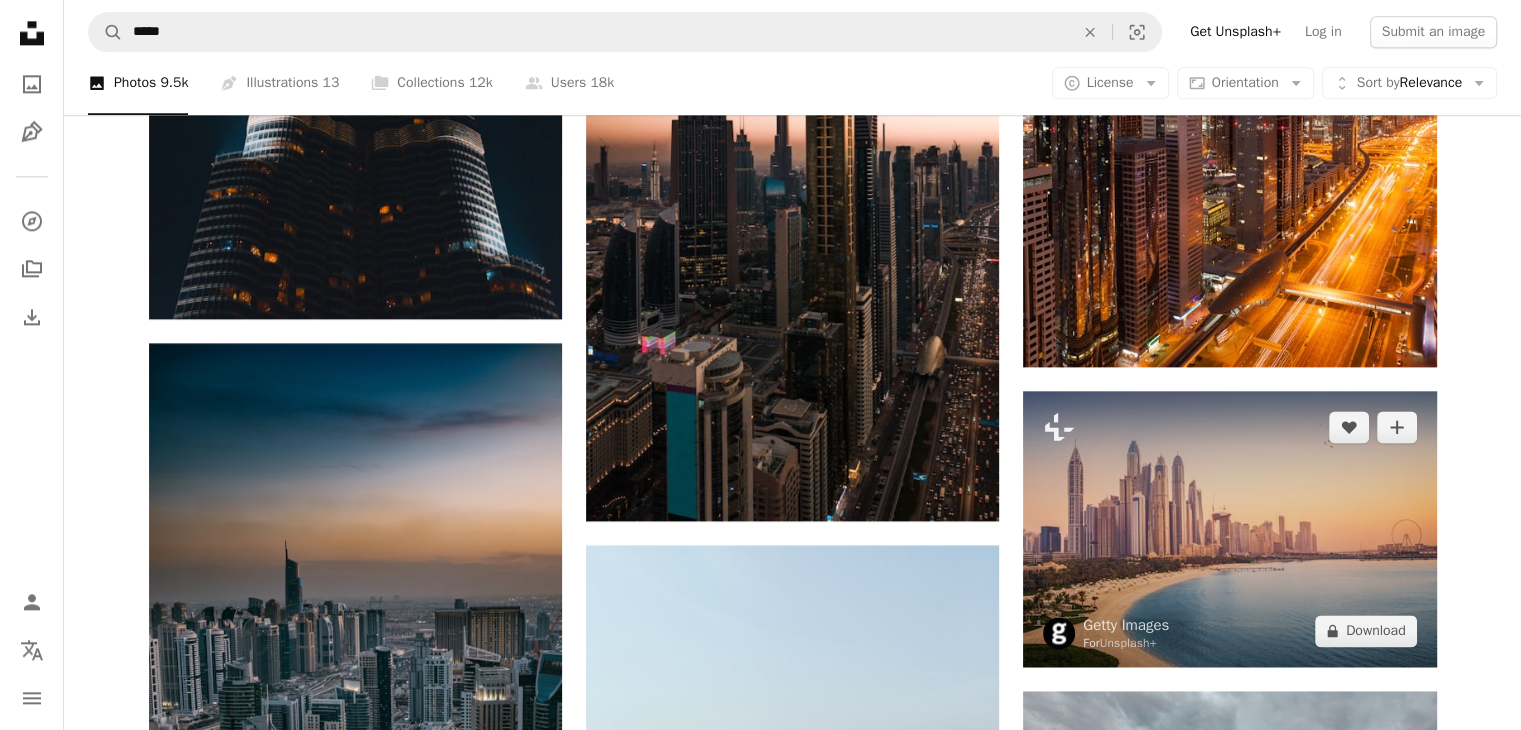 click at bounding box center (1229, 528) 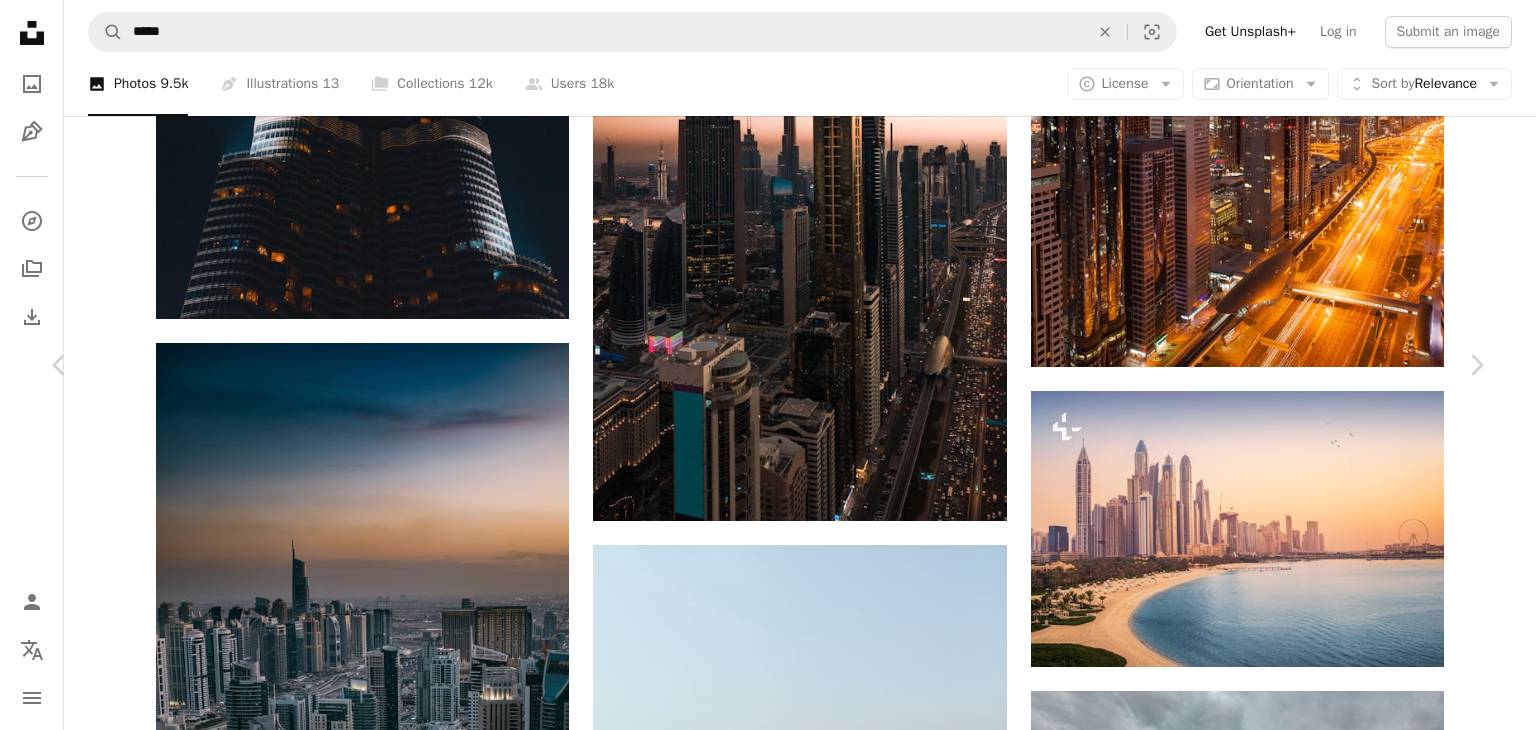 click on "An X shape Chevron left Chevron right Getty Images For  Unsplash+ A heart A plus sign Edit image   Plus sign for Unsplash+ A lock   Download Zoom in ––– ––  –– ––– –––– –––– A forward-right arrow Share More Actions –––   – –––  – – ––  – ––––. ––– ––– ––––  –––– ––– ––– – –––– –––– ––– –––   –––– –––– From this series Chevron right Related images Plus sign for Unsplash+ A heart A plus sign Getty Images For  Unsplash+ A lock   Download Plus sign for Unsplash+ A heart A plus sign Getty Images For  Unsplash+ A lock   Download Plus sign for Unsplash+ A heart A plus sign Getty Images For  Unsplash+ A lock   Download Plus sign for Unsplash+ A heart A plus sign Getty Images For  Unsplash+ A lock   Download Plus sign for Unsplash+ A heart A plus sign Getty Images For  Unsplash+ A lock   Download Plus sign for Unsplash+ A heart" at bounding box center (768, 6087) 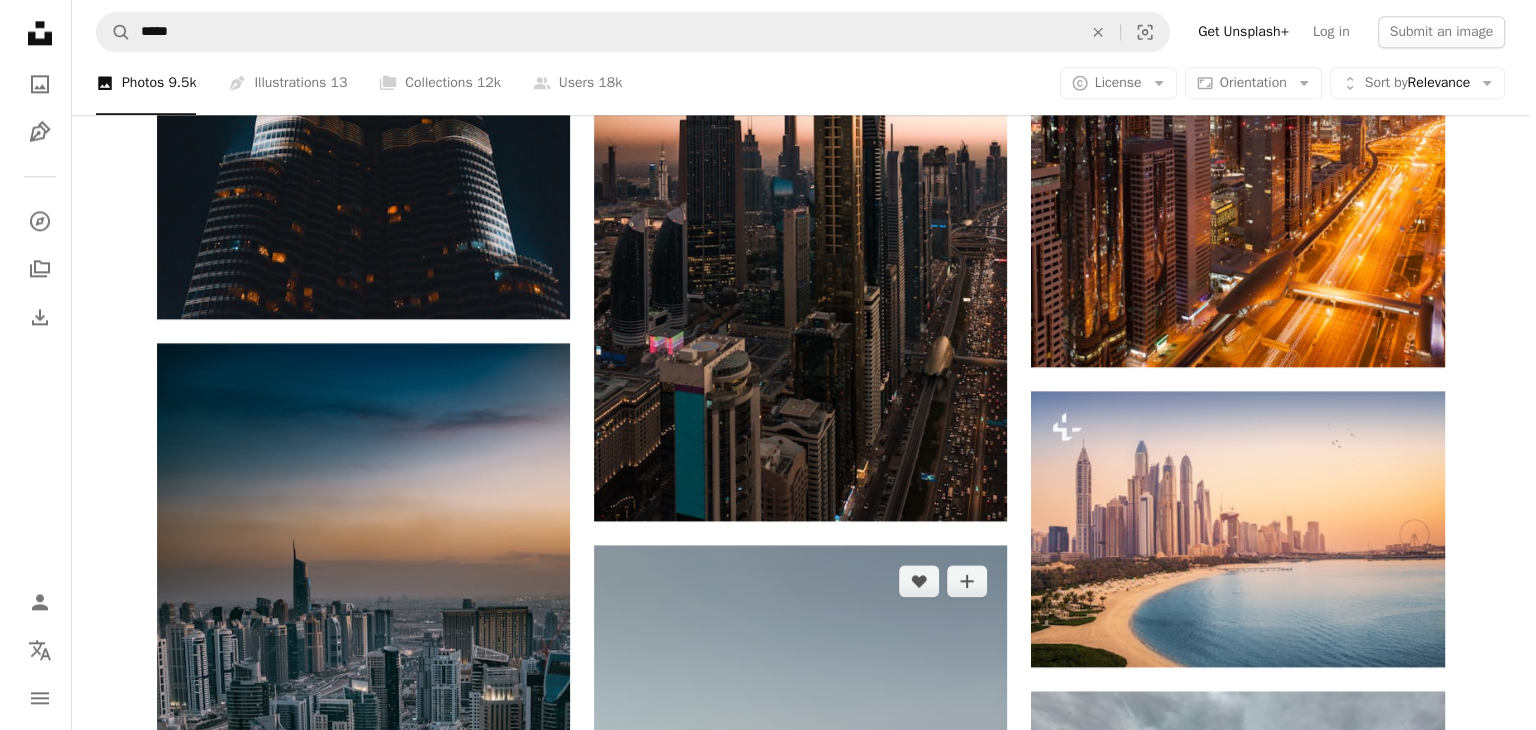 scroll, scrollTop: 3000, scrollLeft: 0, axis: vertical 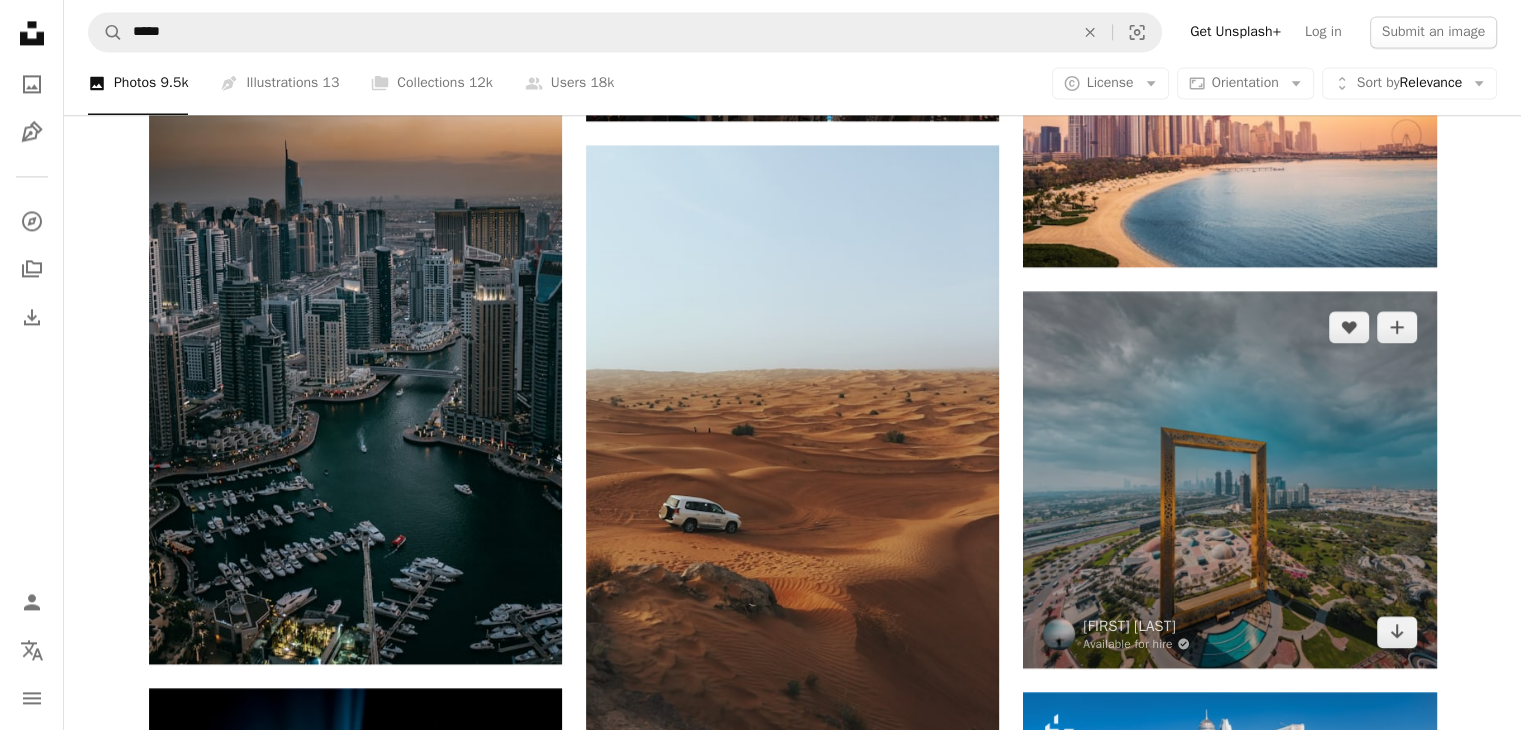 click at bounding box center (1229, 479) 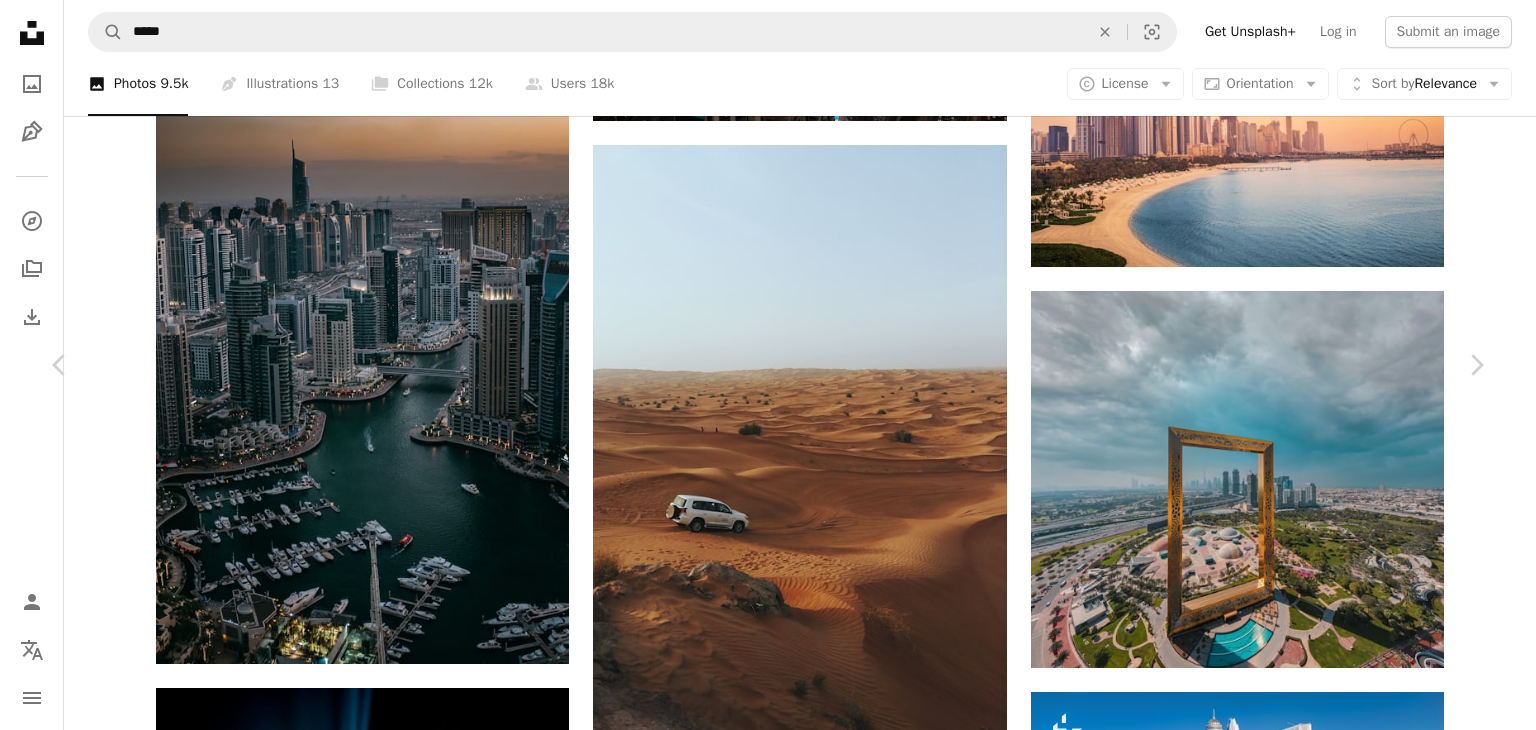 type 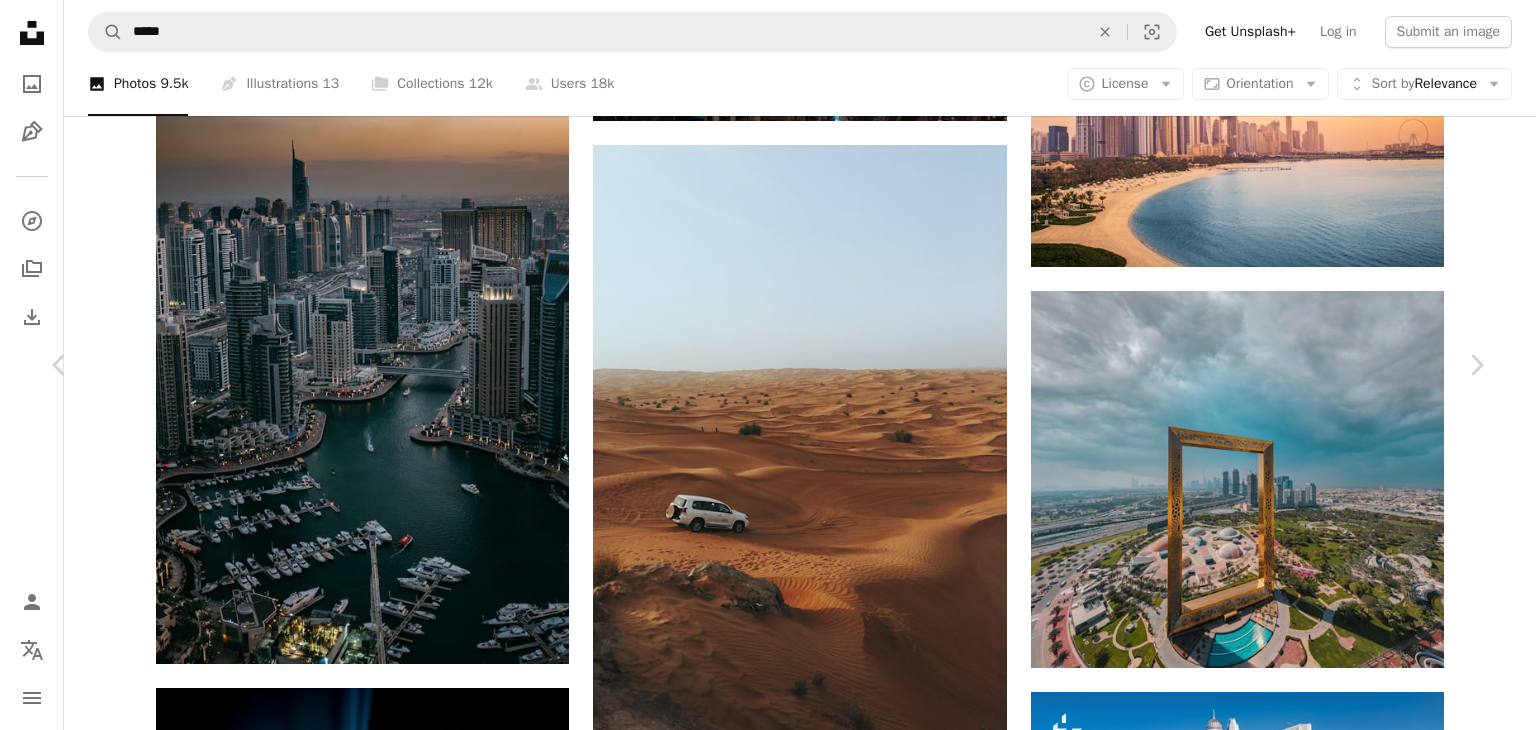 scroll, scrollTop: 1100, scrollLeft: 0, axis: vertical 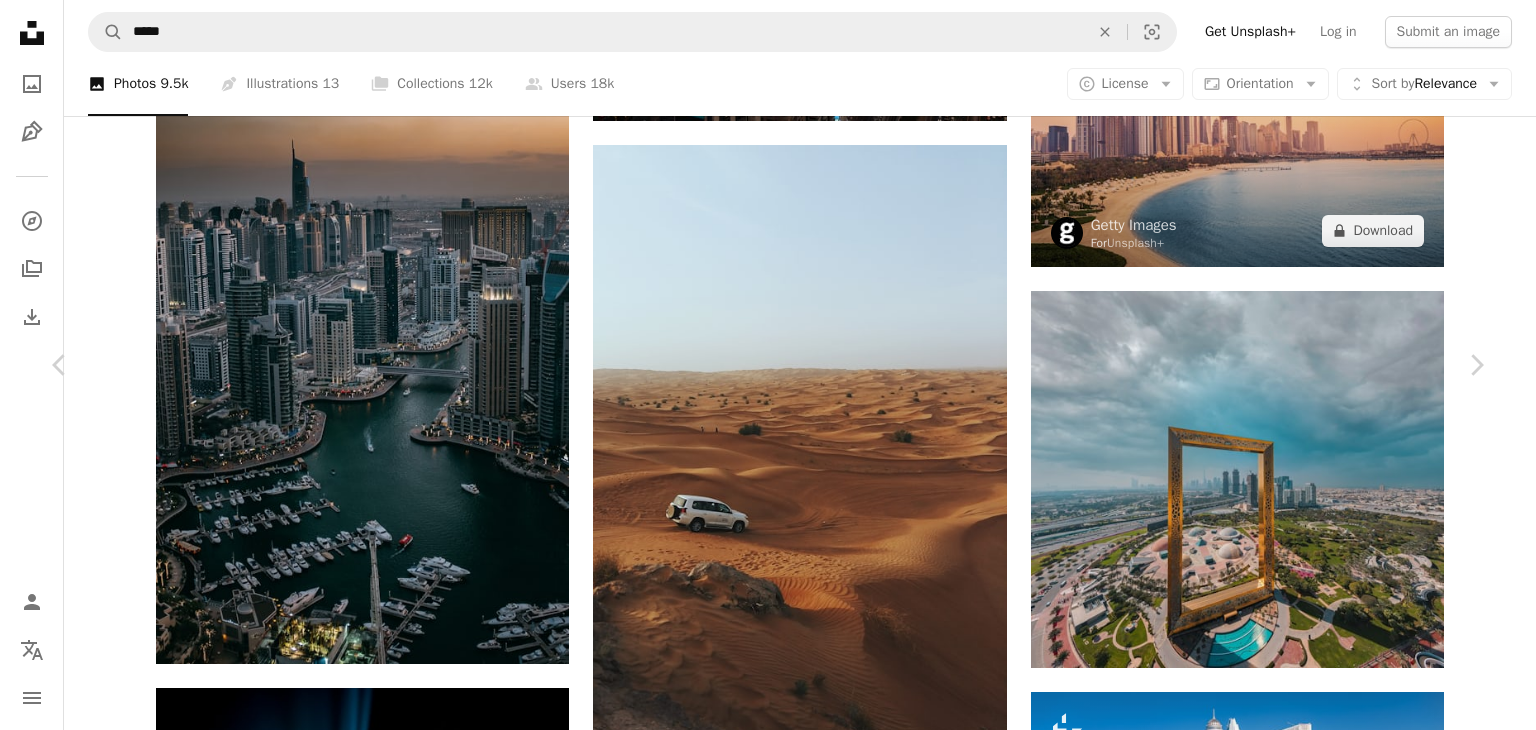 drag, startPoint x: 1432, startPoint y: 140, endPoint x: 1424, endPoint y: 179, distance: 39.812057 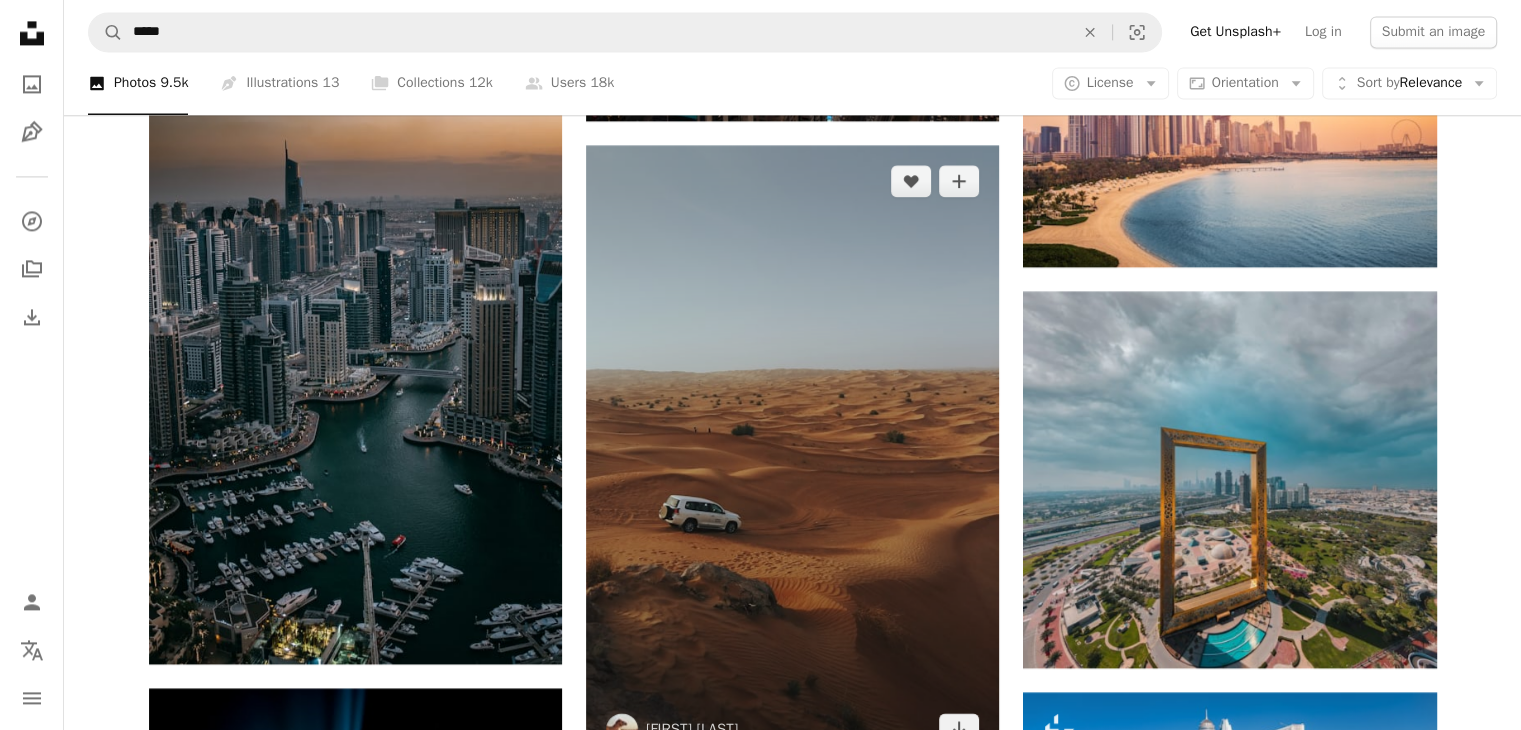 click at bounding box center [792, 455] 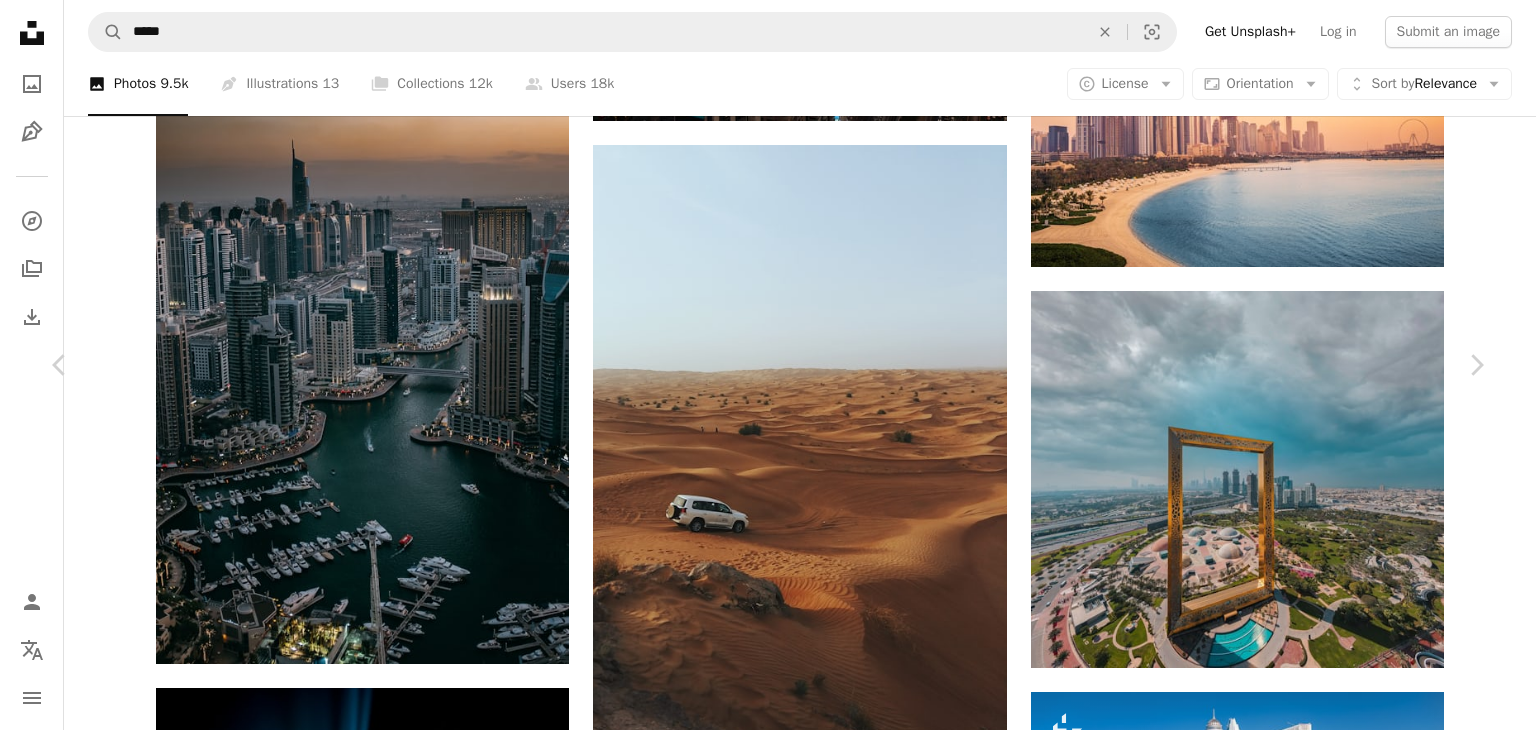 scroll, scrollTop: 1300, scrollLeft: 0, axis: vertical 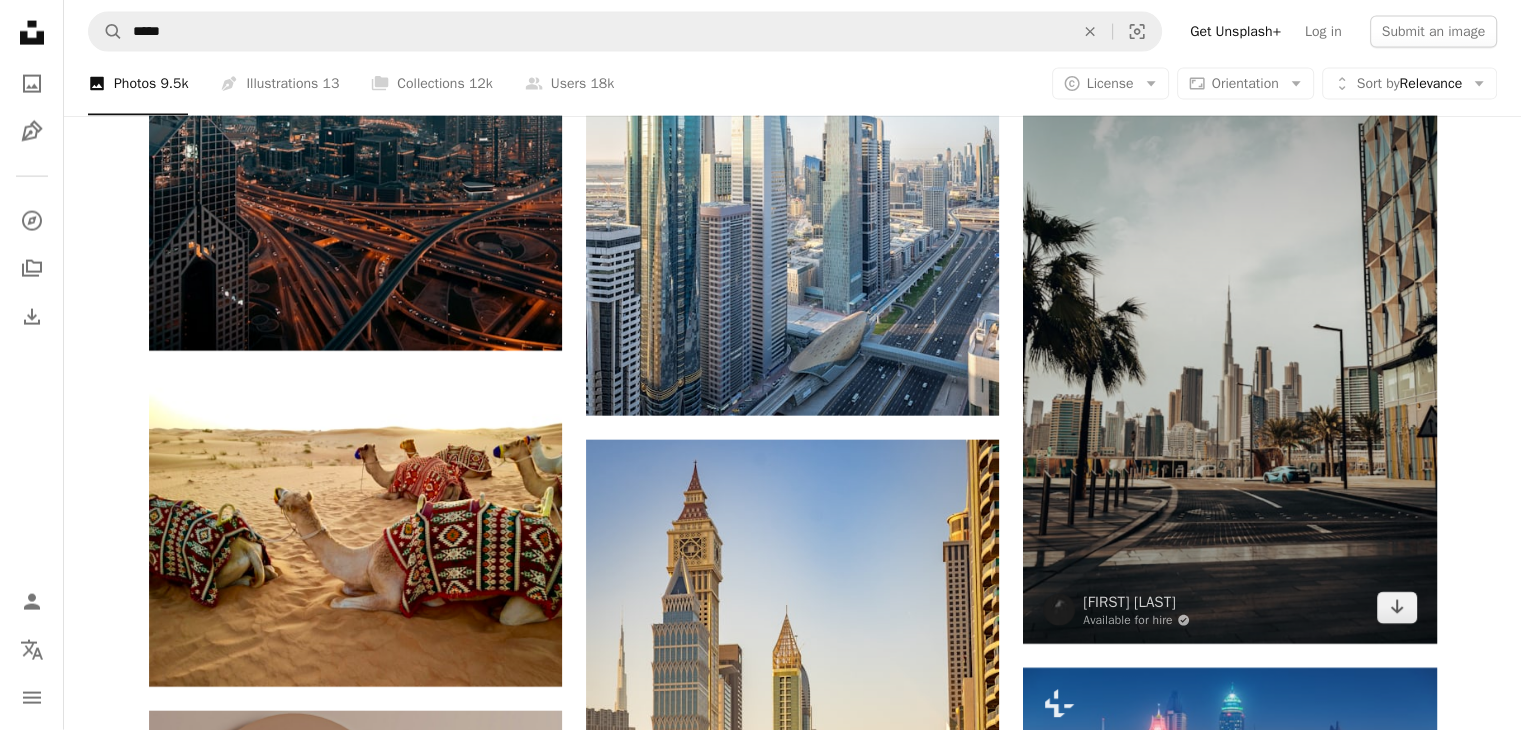 click at bounding box center (1229, 334) 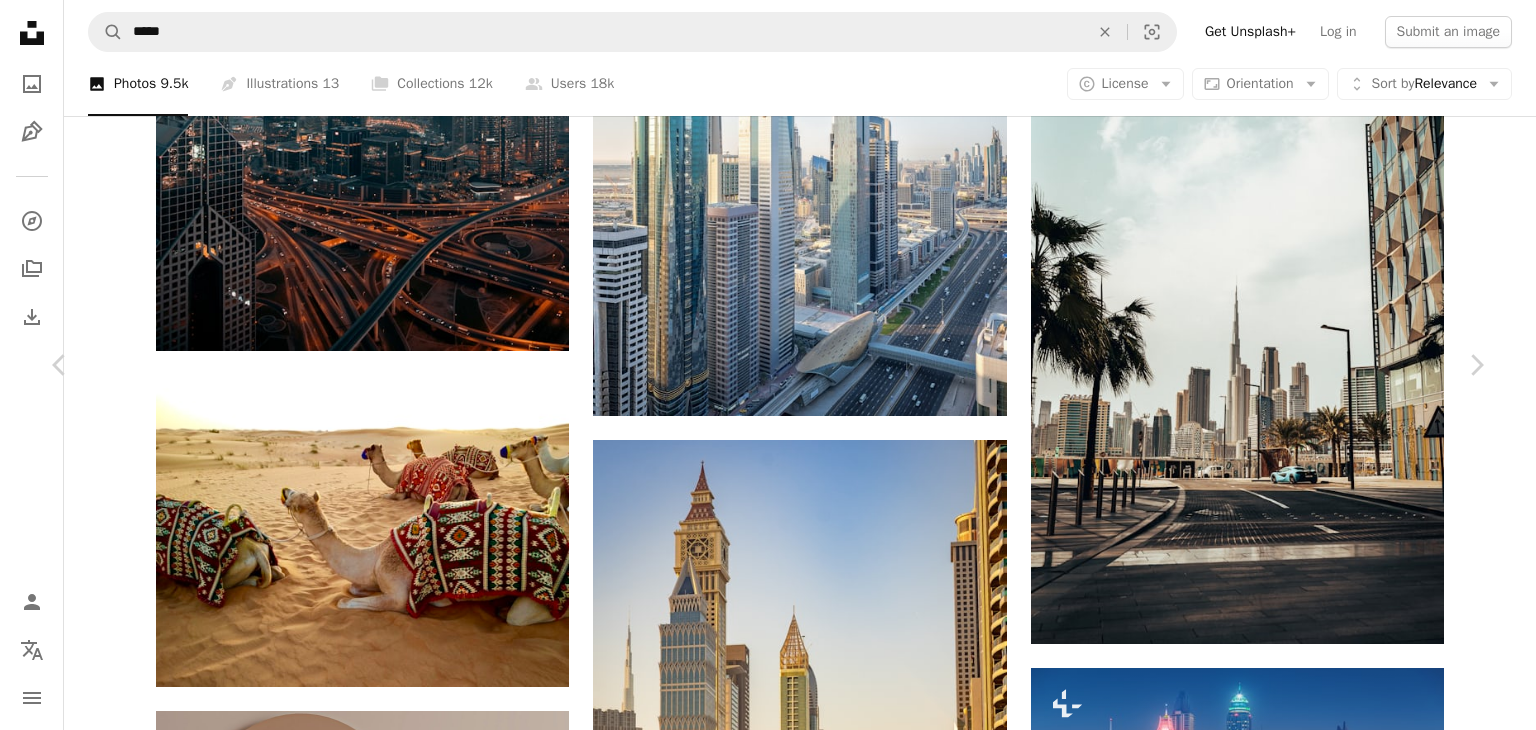 type 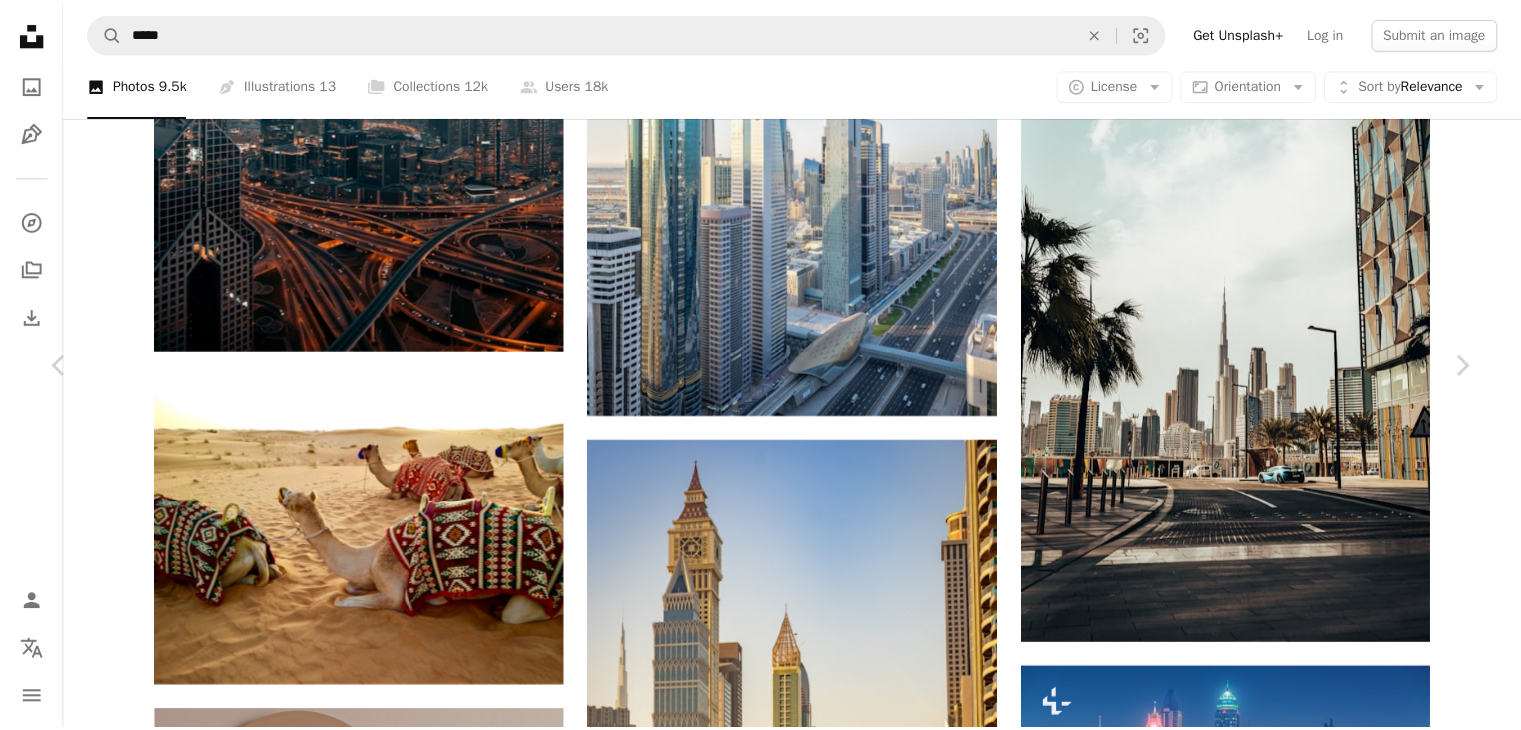 scroll, scrollTop: 700, scrollLeft: 0, axis: vertical 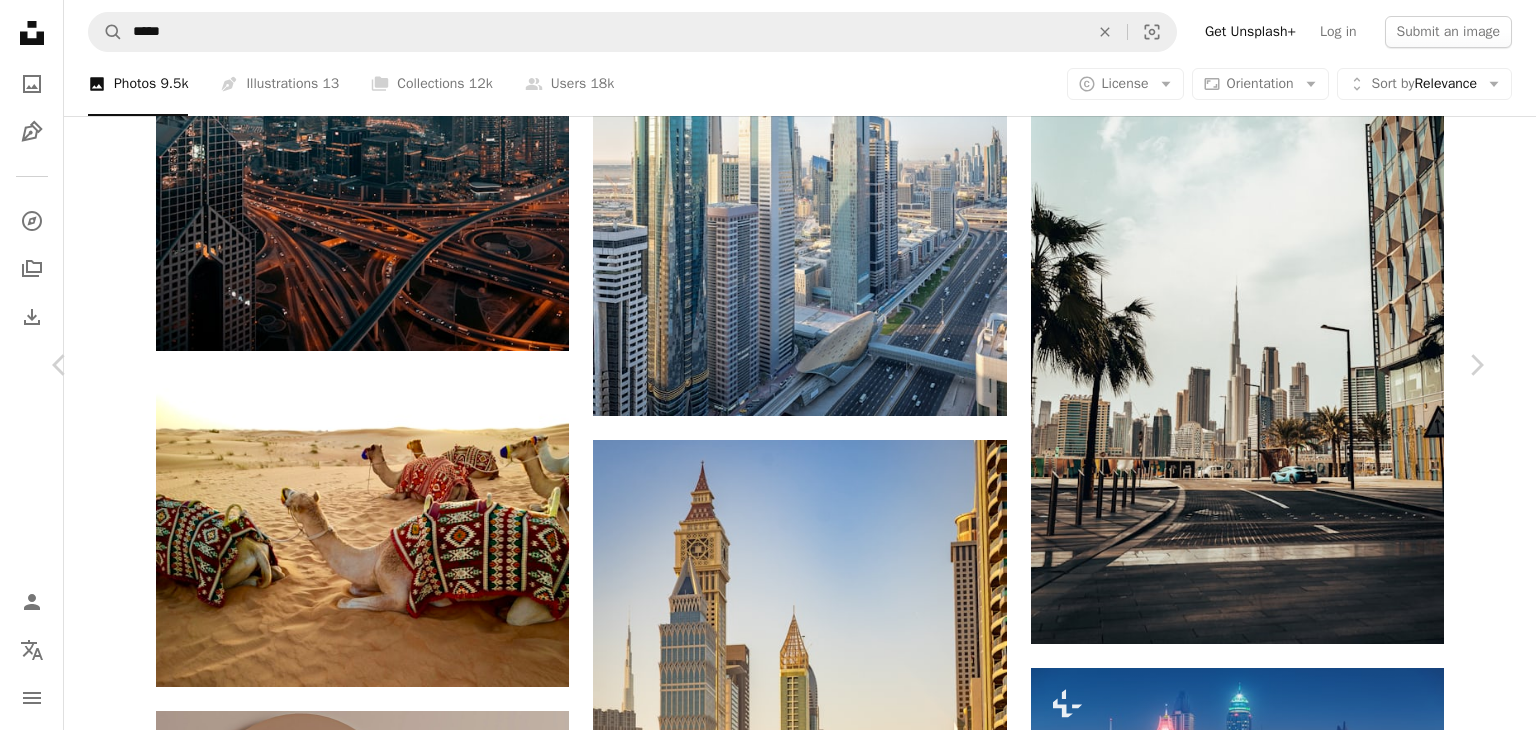 click on "An X shape Chevron left Chevron right [FIRST] [LAST] Available for hire A checkmark inside of a circle A heart A plus sign Edit image   Plus sign for Unsplash+ Download free Chevron down Zoom in Views 1,950,022 Downloads 27,337 Featured in Photos A forward-right arrow Share Info icon Info More Actions A map marker [CITY] - [COUNTRY] Calendar outlined Published on  [DATE] Camera SONY, ILCE-7M2 Safety Free to use under the  Unsplash License car city dubai road urban burj khalifa uae mclaren palm building architecture plant grey vehicle transportation office building highway town automobile asphalt Free images Browse premium related images on iStock  |  Save 20% with code UNSPLASH20 View more on iStock  ↗ Related images A heart A plus sign {PII} {PII} Arrow pointing down A heart A plus sign [FIRST] [LAST] Arrow pointing down A heart A plus sign [FIRST] [LAST] Available for hire A checkmark inside of a circle Arrow pointing down Plus sign for Unsplash+ A heart A plus sign Getty Images" at bounding box center (768, 4087) 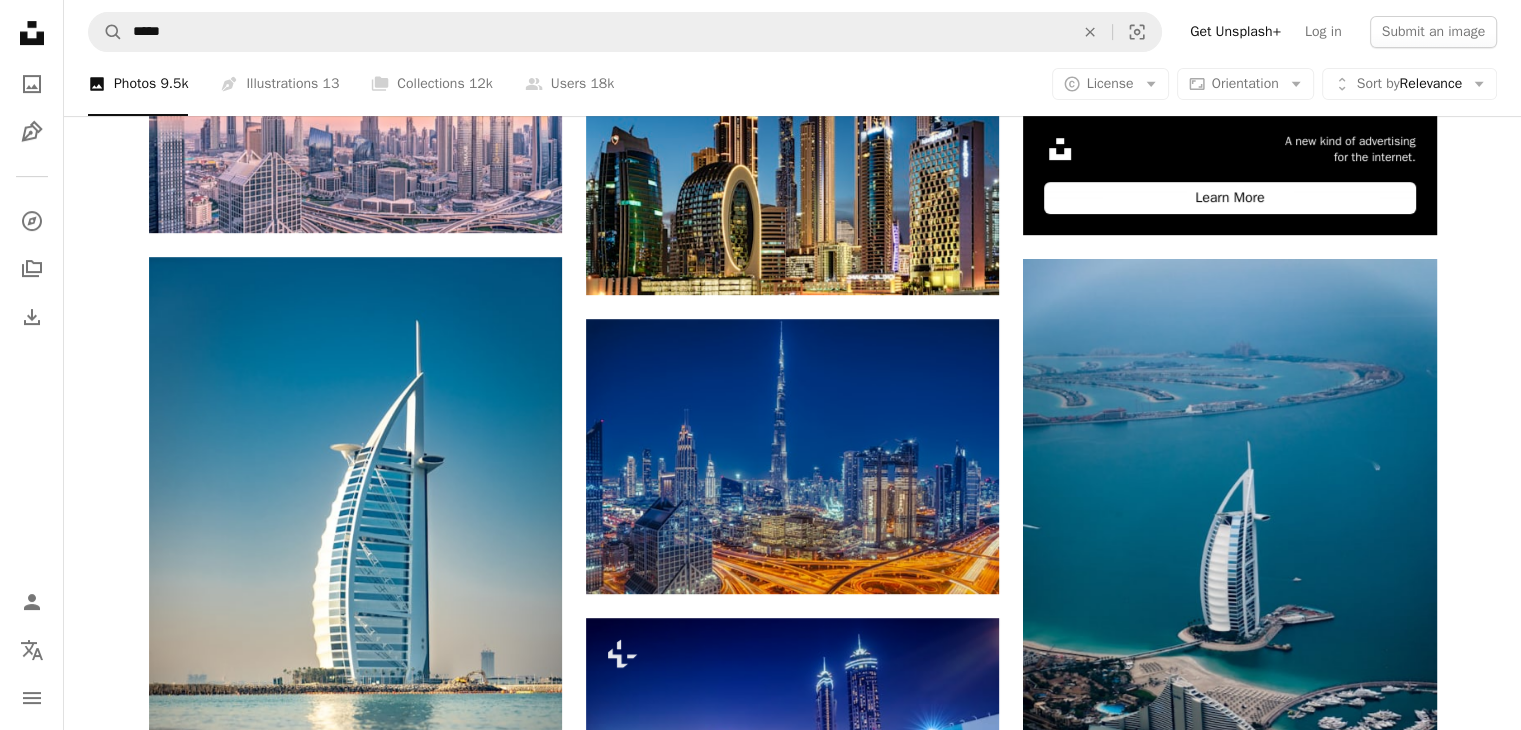 scroll, scrollTop: 300, scrollLeft: 0, axis: vertical 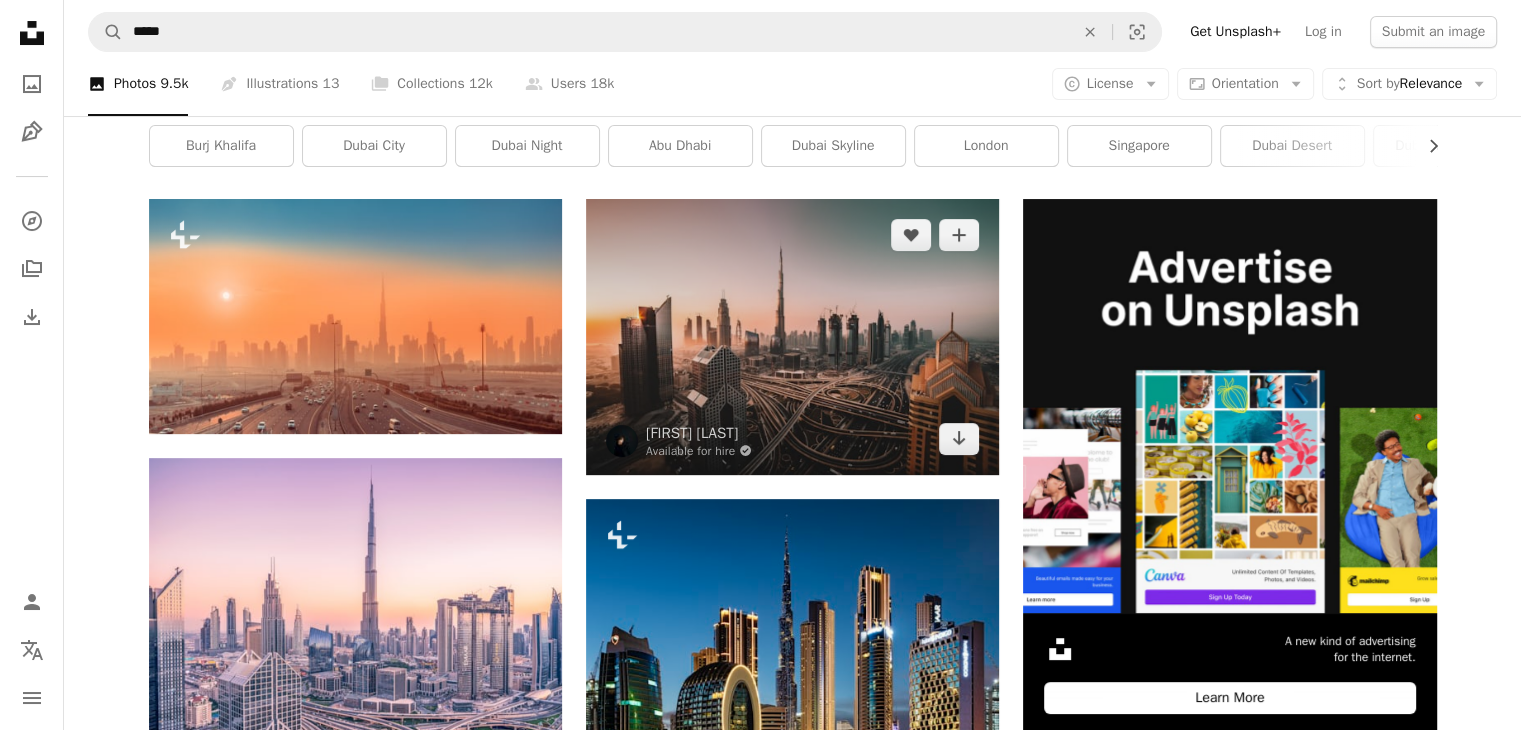 click at bounding box center (792, 336) 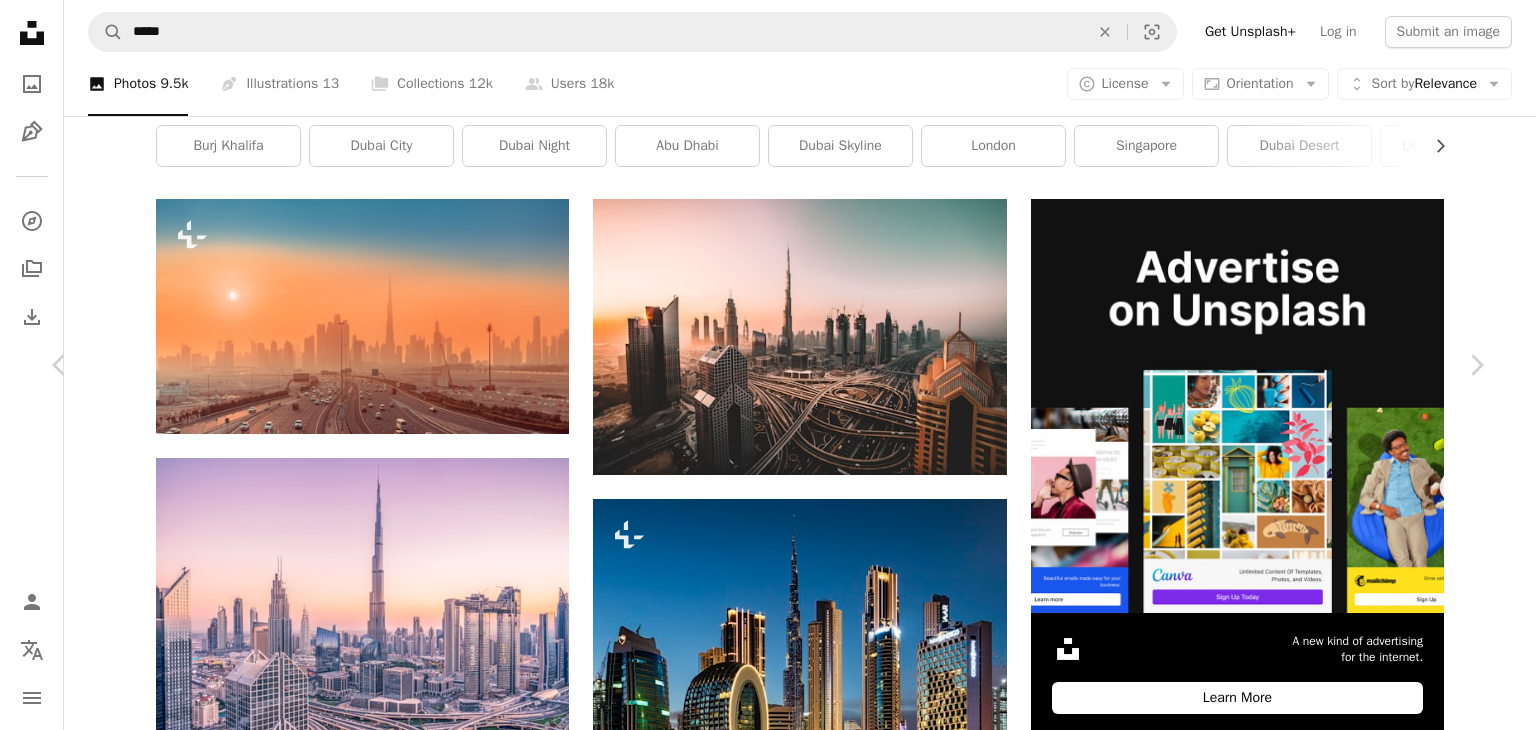 type 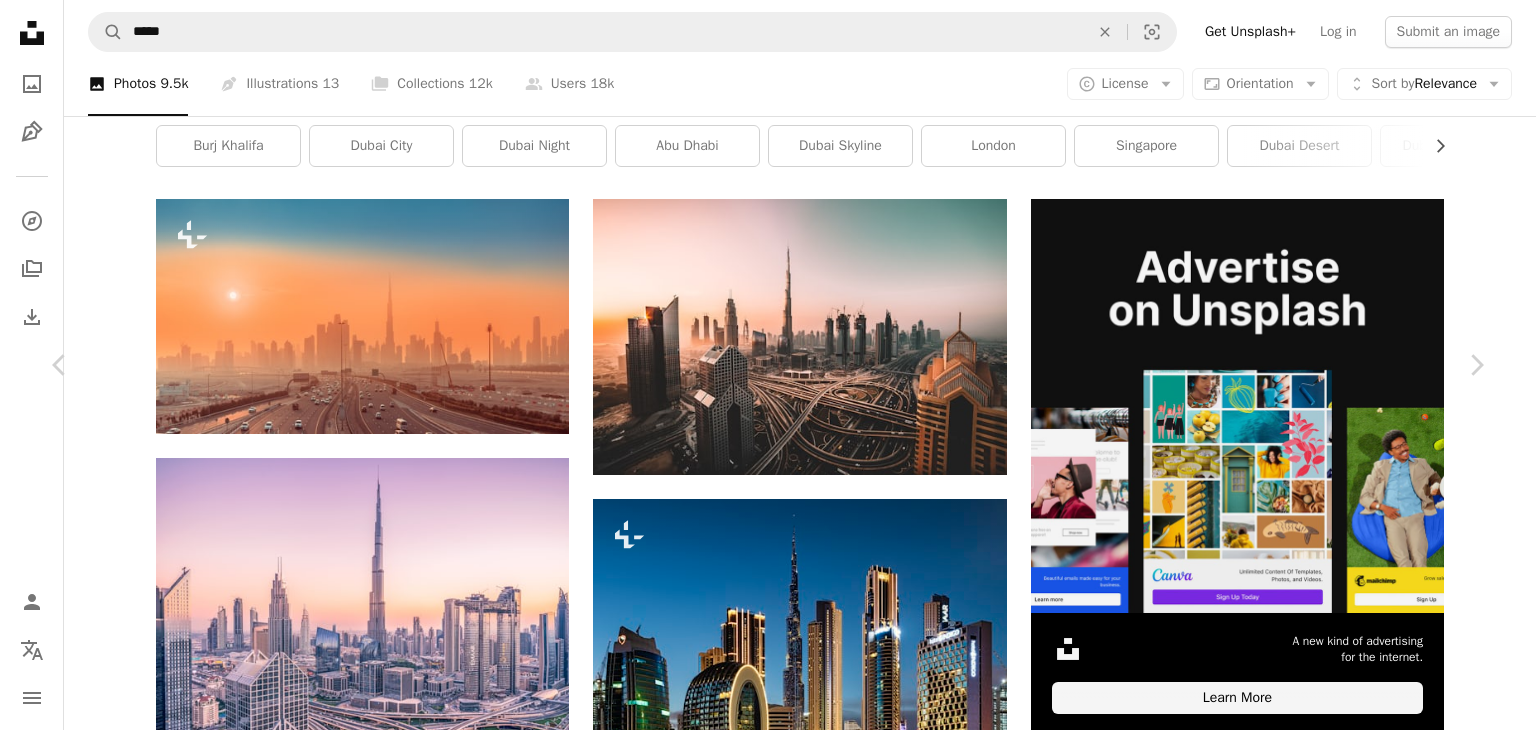 drag, startPoint x: 1471, startPoint y: 99, endPoint x: 1361, endPoint y: 217, distance: 161.31956 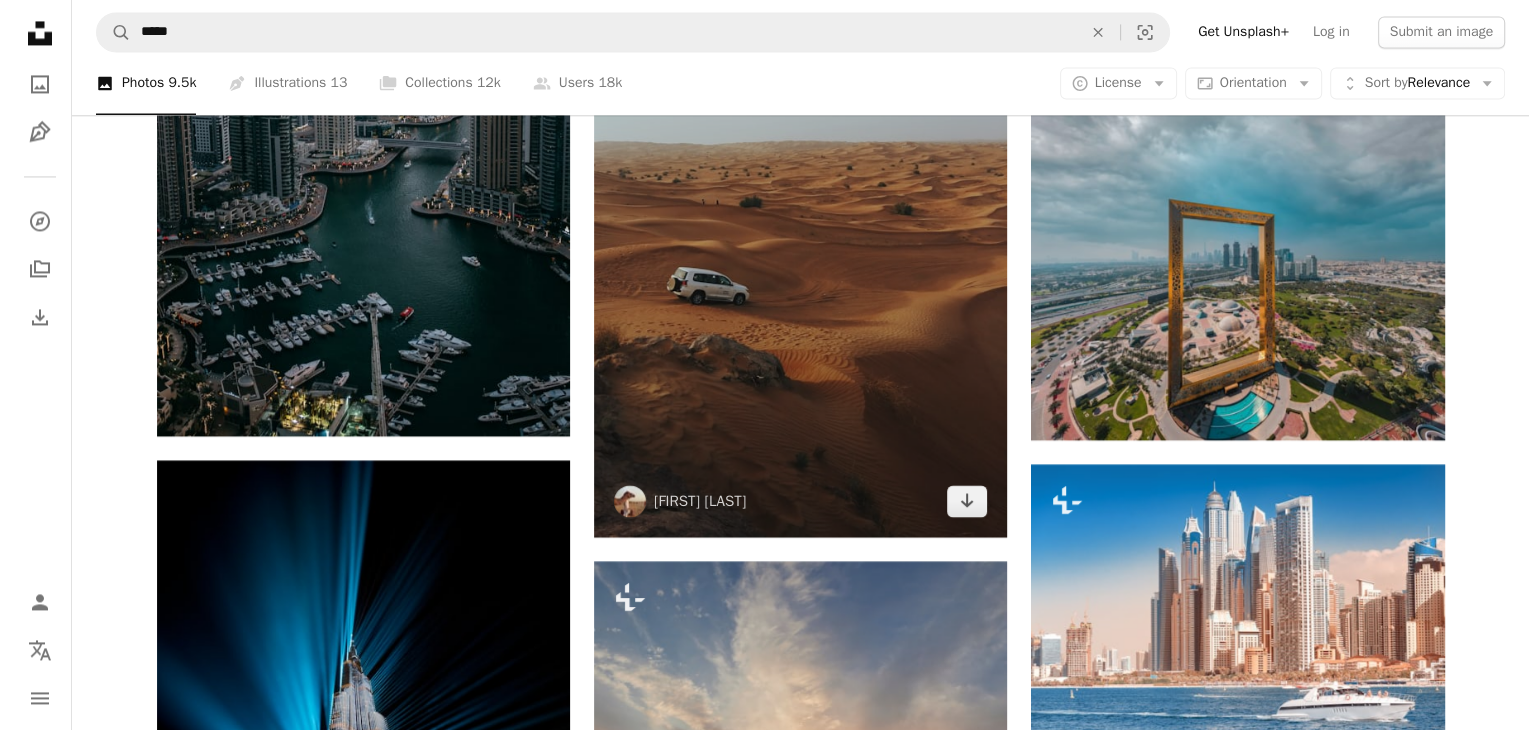 scroll, scrollTop: 3200, scrollLeft: 0, axis: vertical 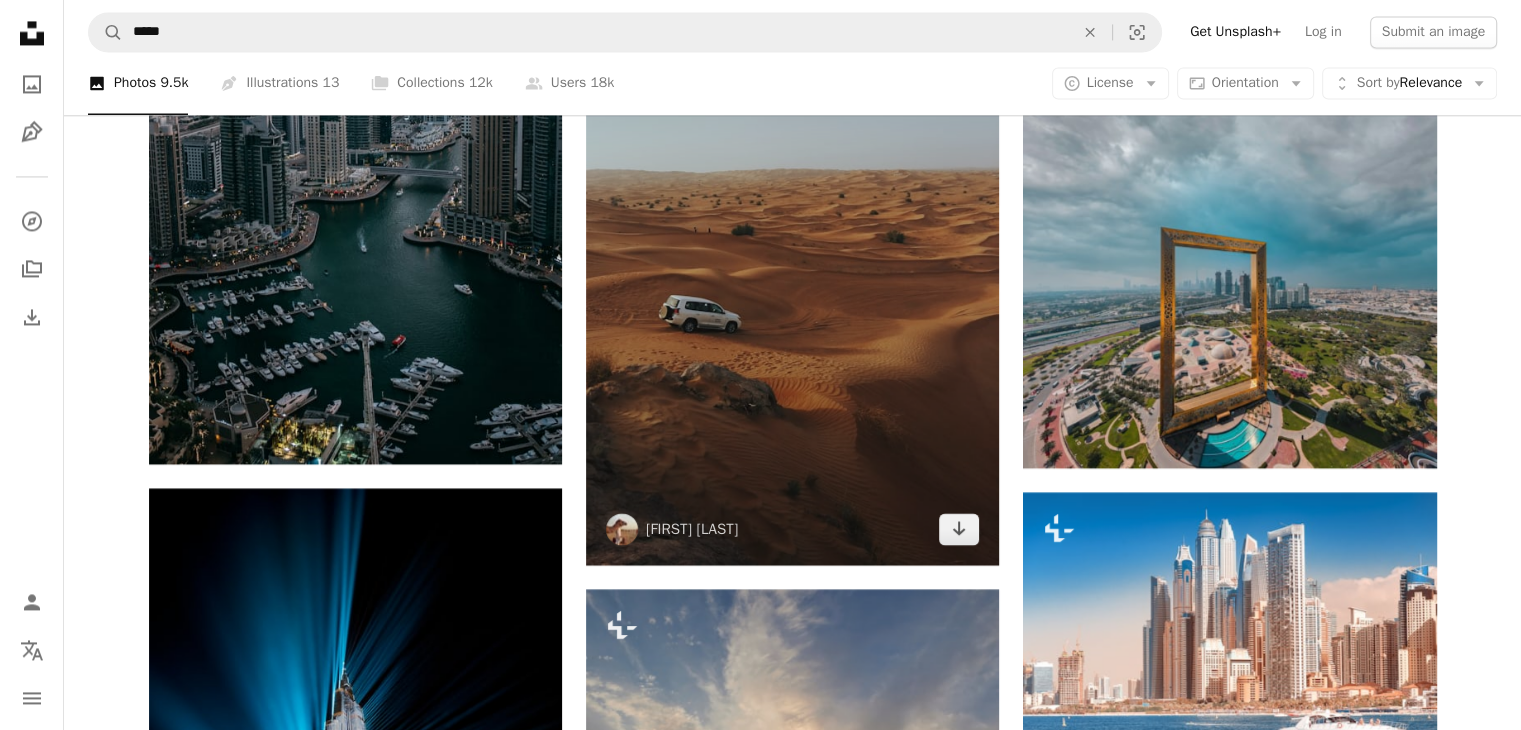 click at bounding box center (792, 255) 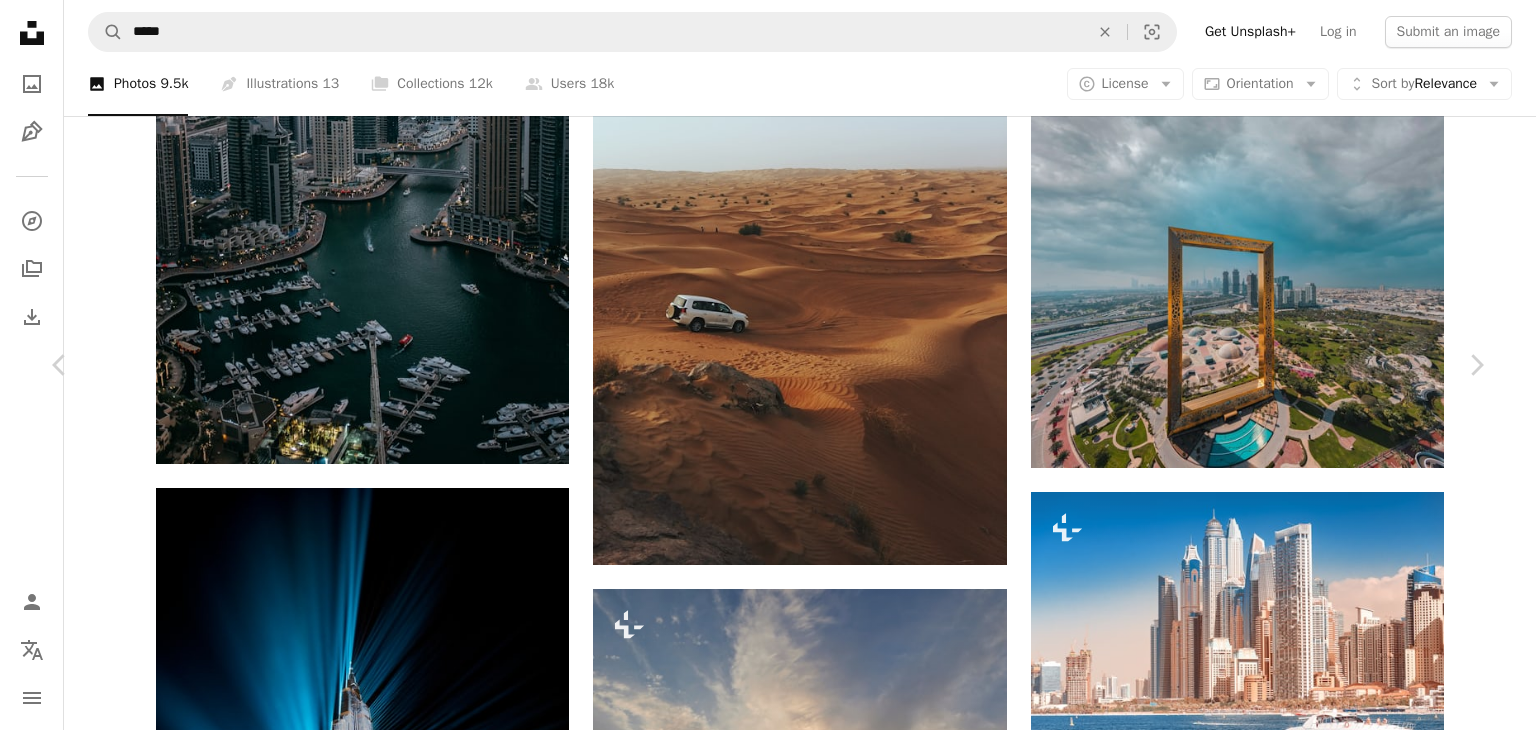 scroll, scrollTop: 4500, scrollLeft: 0, axis: vertical 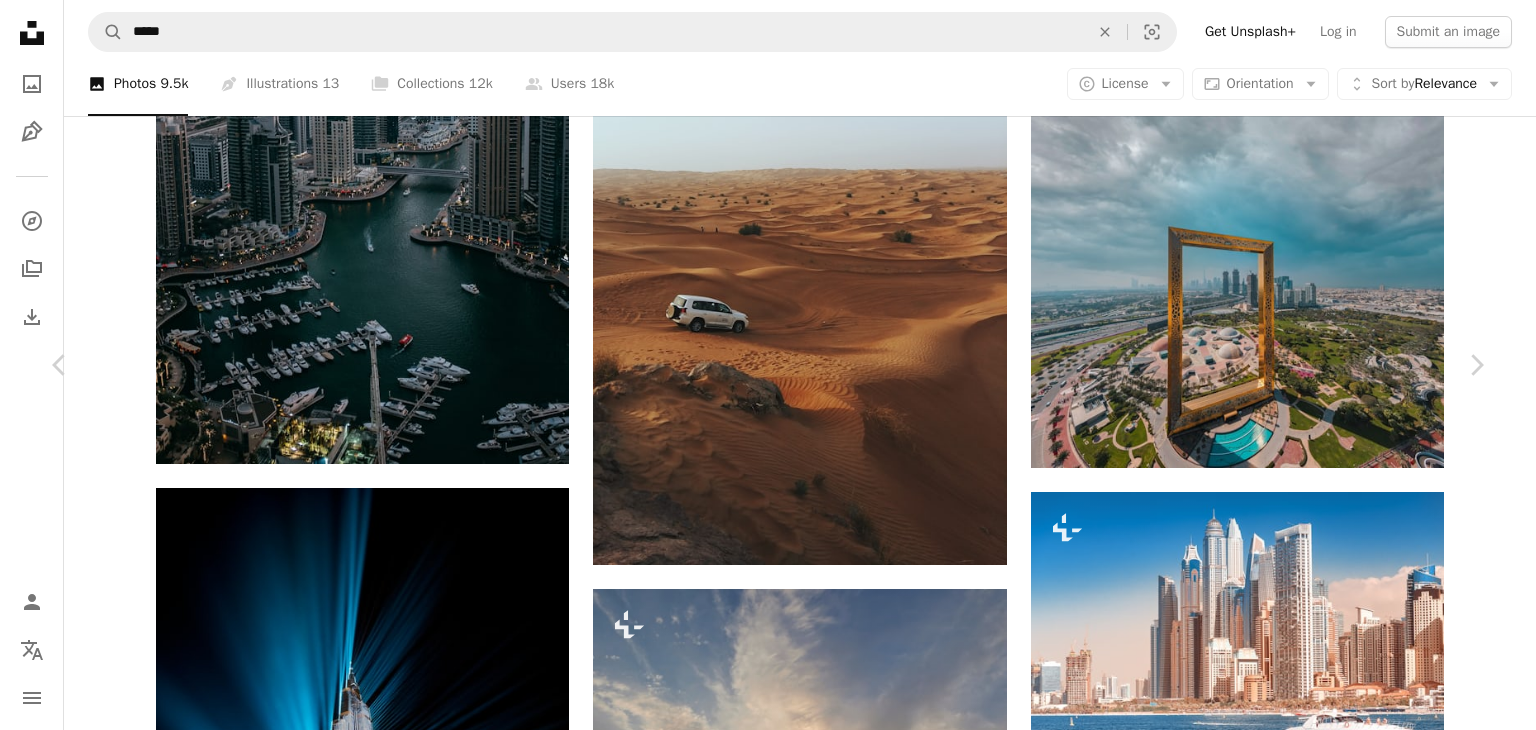 click at bounding box center [760, 5524] 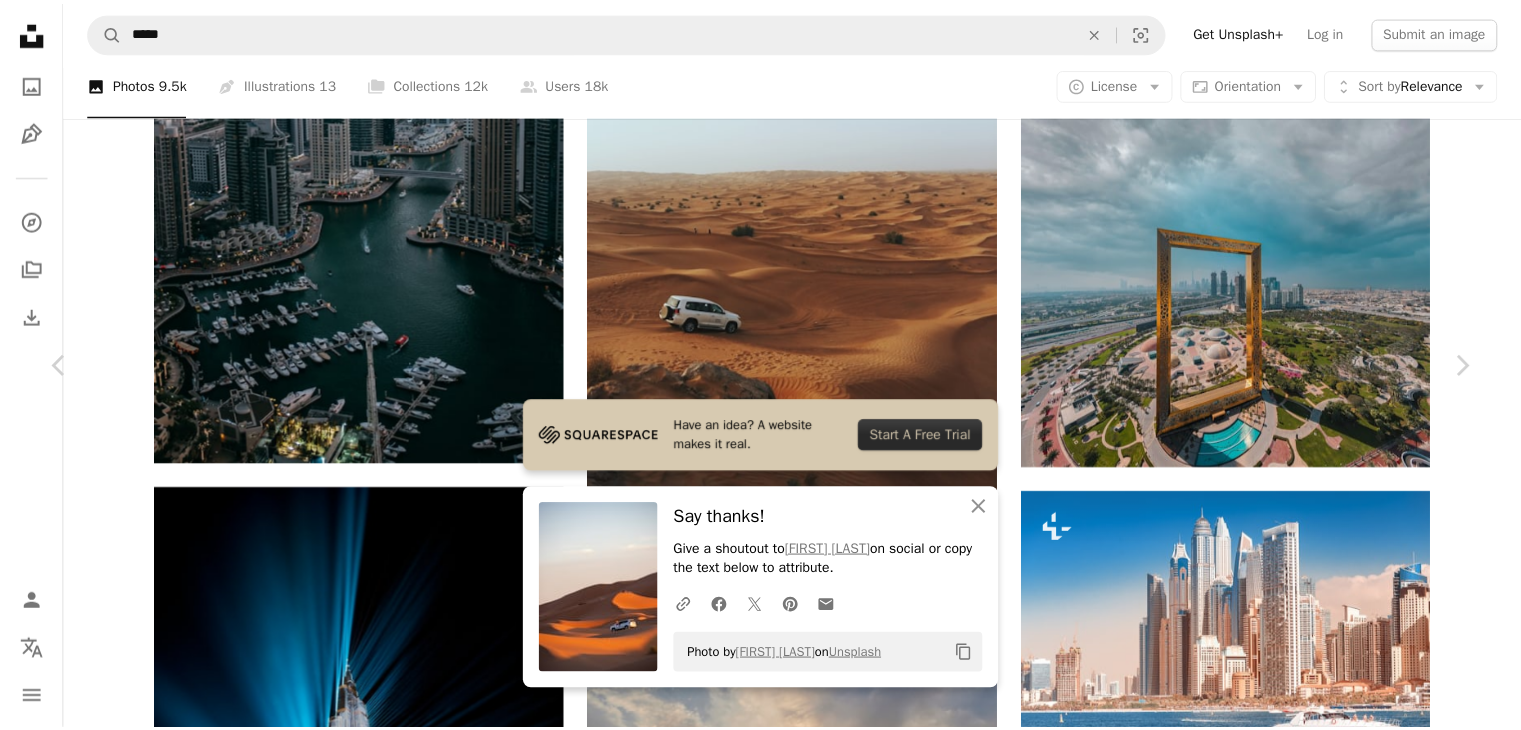 scroll, scrollTop: 500, scrollLeft: 0, axis: vertical 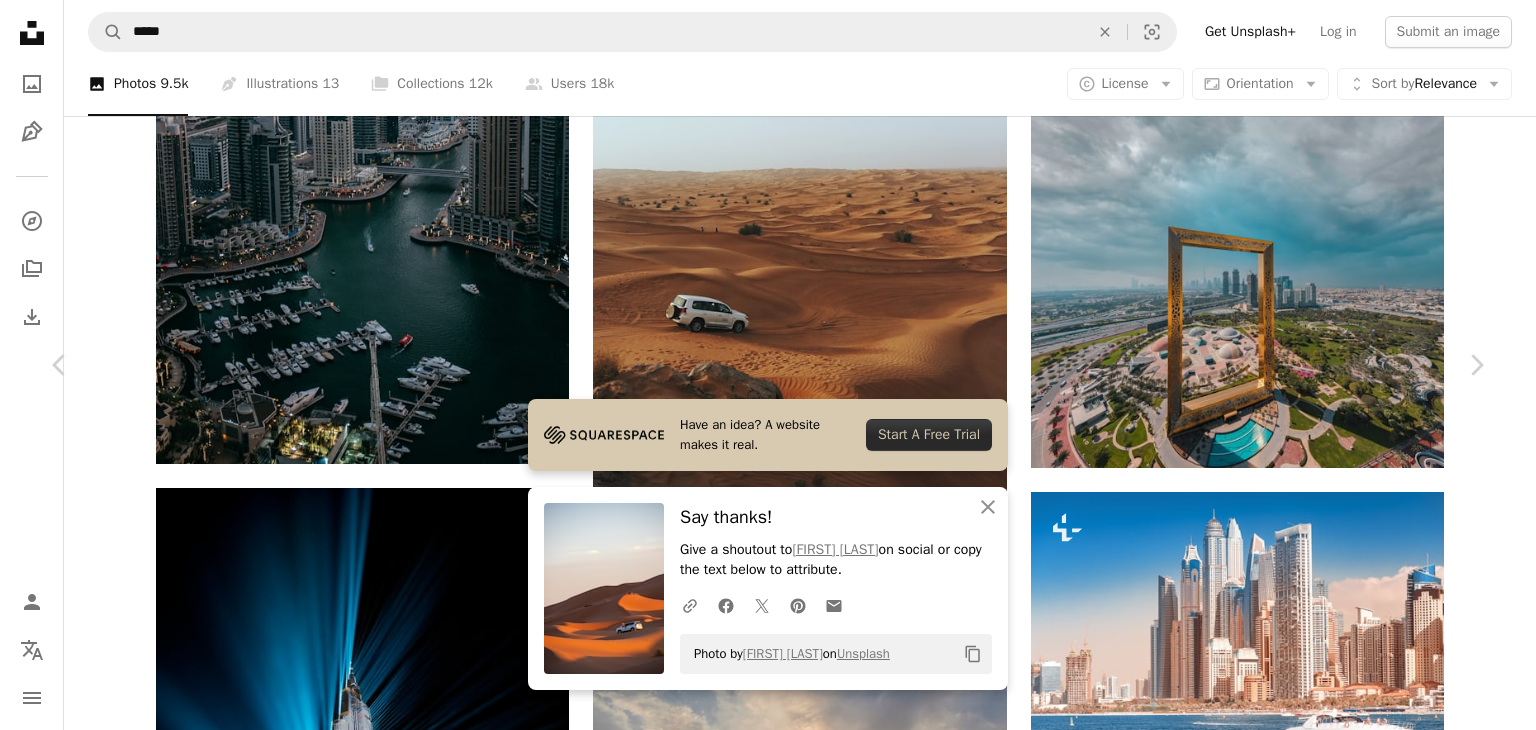 click on "An X shape Chevron left Chevron right Have an idea? A website makes it real. Start A Free Trial An X shape Close Say thanks! Give a shoutout to  [FIRST] [LAST]  on social or copy the text below to attribute. A URL sharing icon (chains) Facebook icon X (formerly Twitter) icon Pinterest icon An envelope Photo by  [FIRST] [LAST]  on  Unsplash
Copy content [FIRST] [LAST] [USERNAME] A heart A plus sign Edit image   Plus sign for Unsplash+ Download free Chevron down Zoom in Views 585,697 Downloads 4,110 Featured in Photos ,  Travel A forward-right arrow Share Info icon Info More Actions [CITY], Morocco Calendar outlined Published on  [DATE] Camera Canon, EOS M50m2 Safety Free to use under the  Unsplash License sunset desert sand africa sahara desert sahara marocco car human vehicle morocco outdoors horizon automobile ground suv merzouga Free stock photos Browse premium related images on iStock  |  Save 20% with code UNSPLASH20 View more on iStock  ↗ Related images A heart For" at bounding box center (768, 5487) 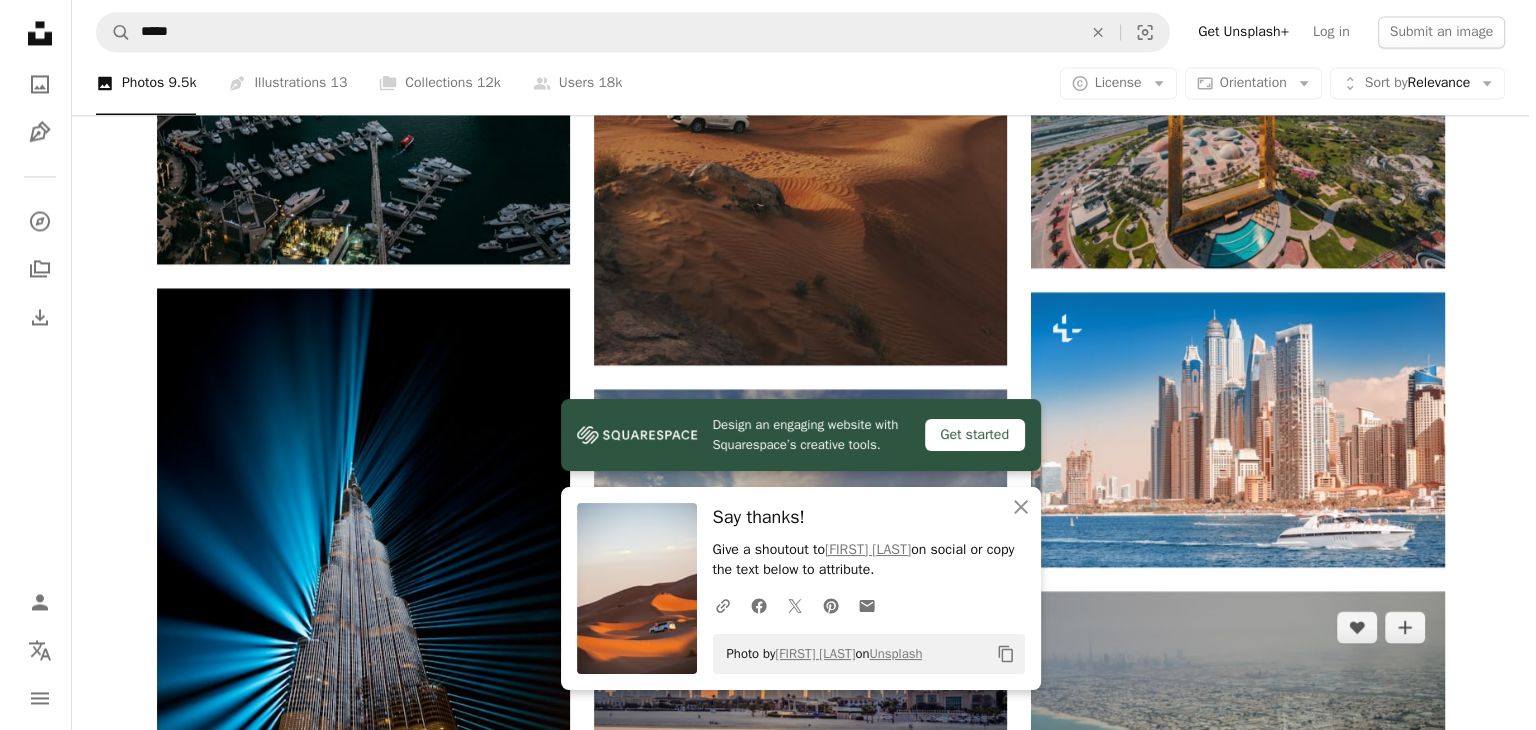 scroll, scrollTop: 3200, scrollLeft: 0, axis: vertical 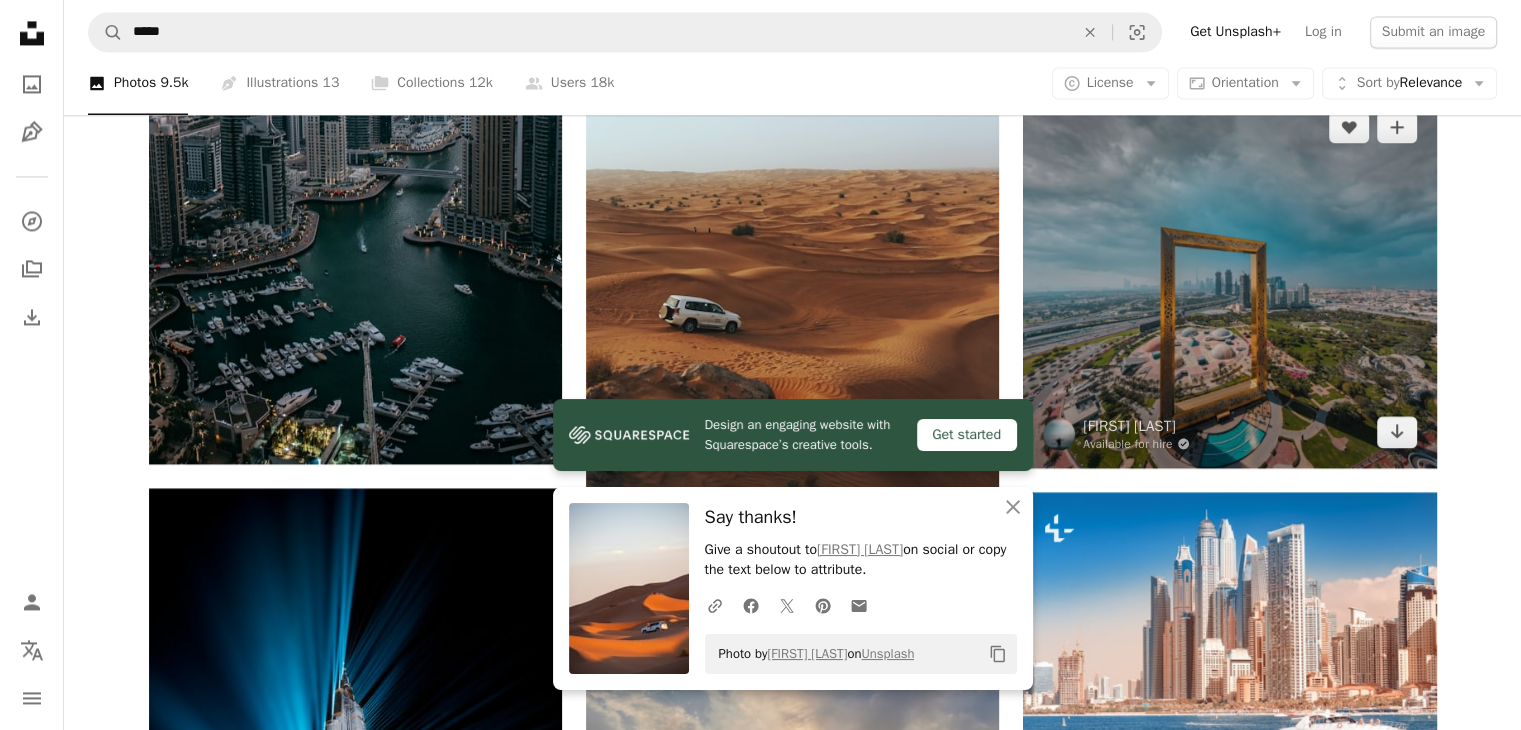 click at bounding box center (1229, 279) 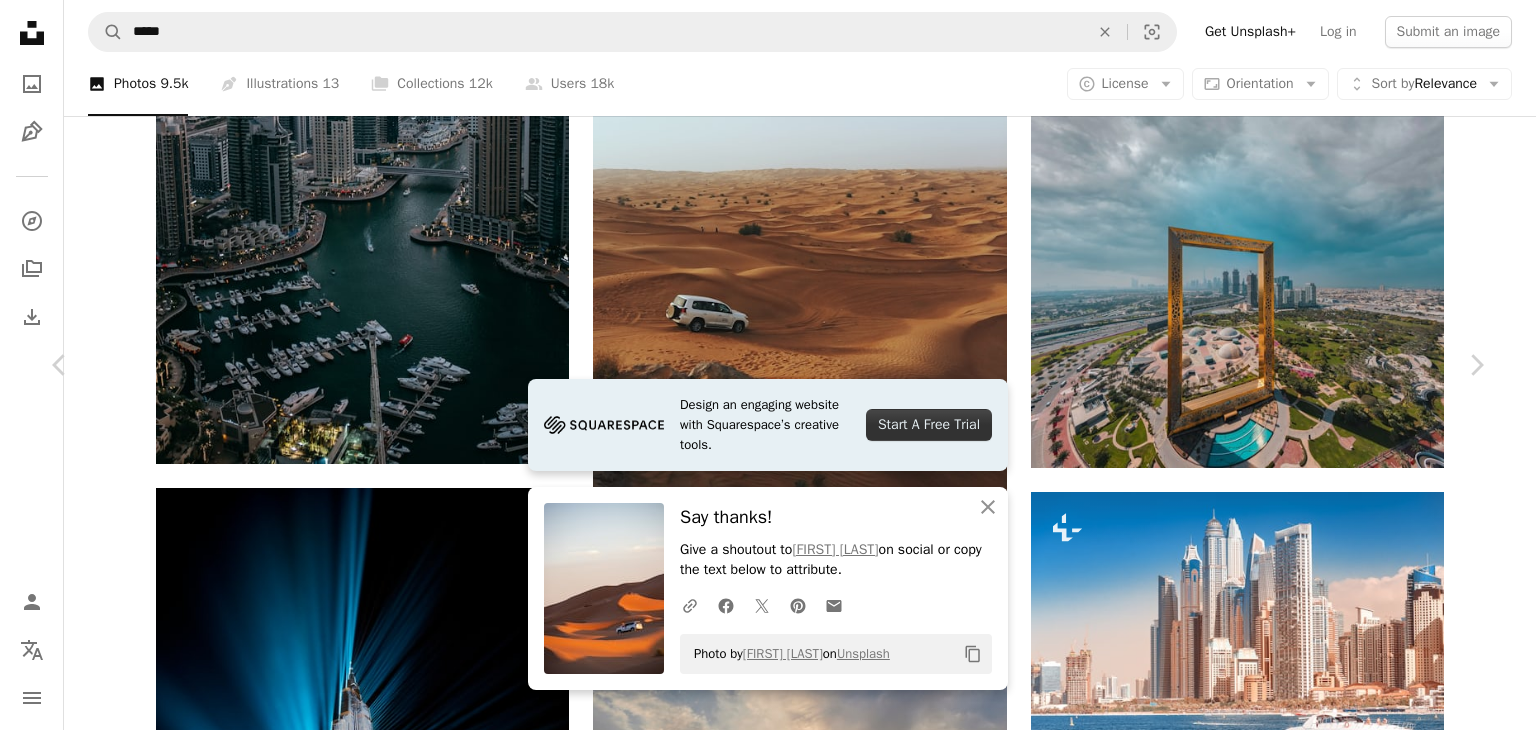 drag, startPoint x: 1252, startPoint y: 354, endPoint x: 1324, endPoint y: 73, distance: 290.07758 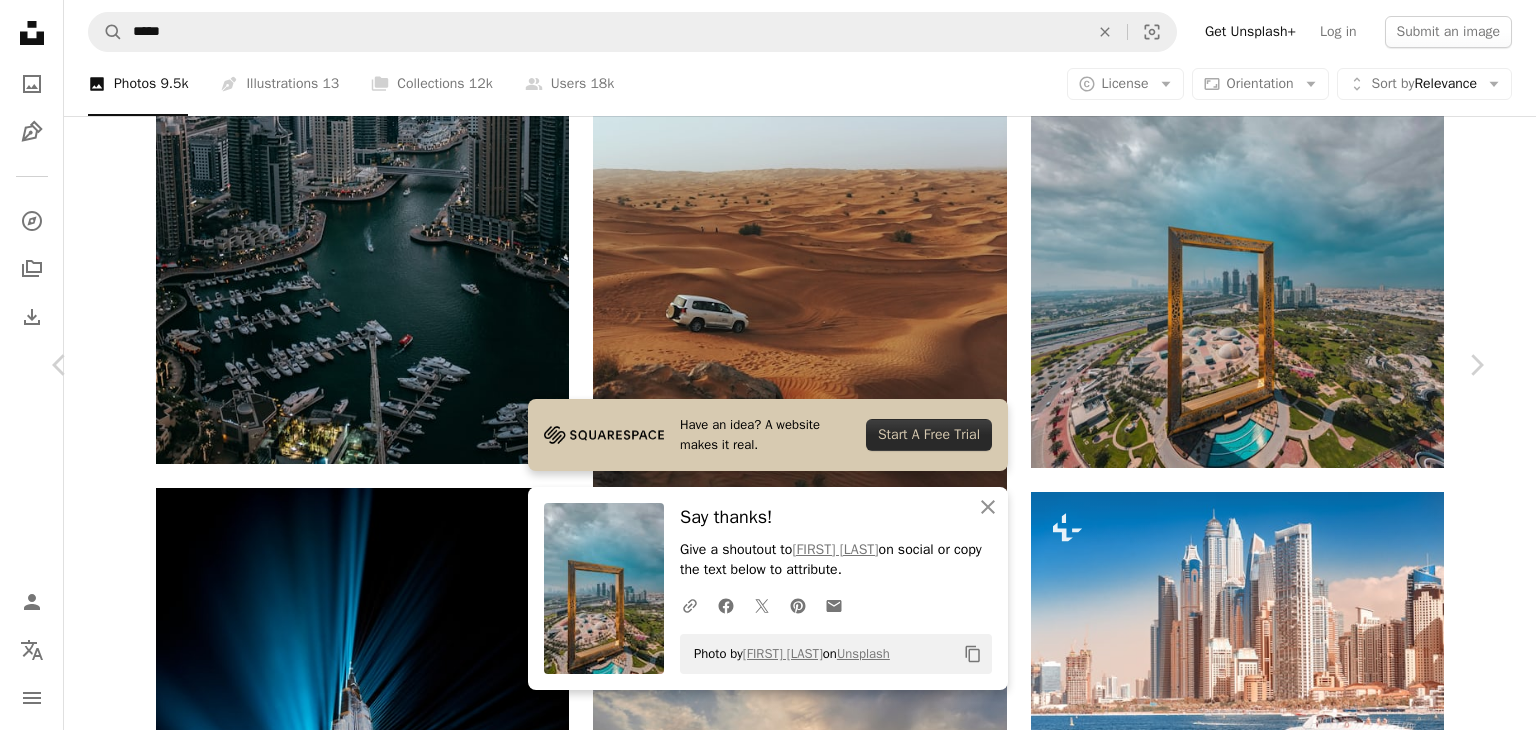 scroll, scrollTop: 300, scrollLeft: 0, axis: vertical 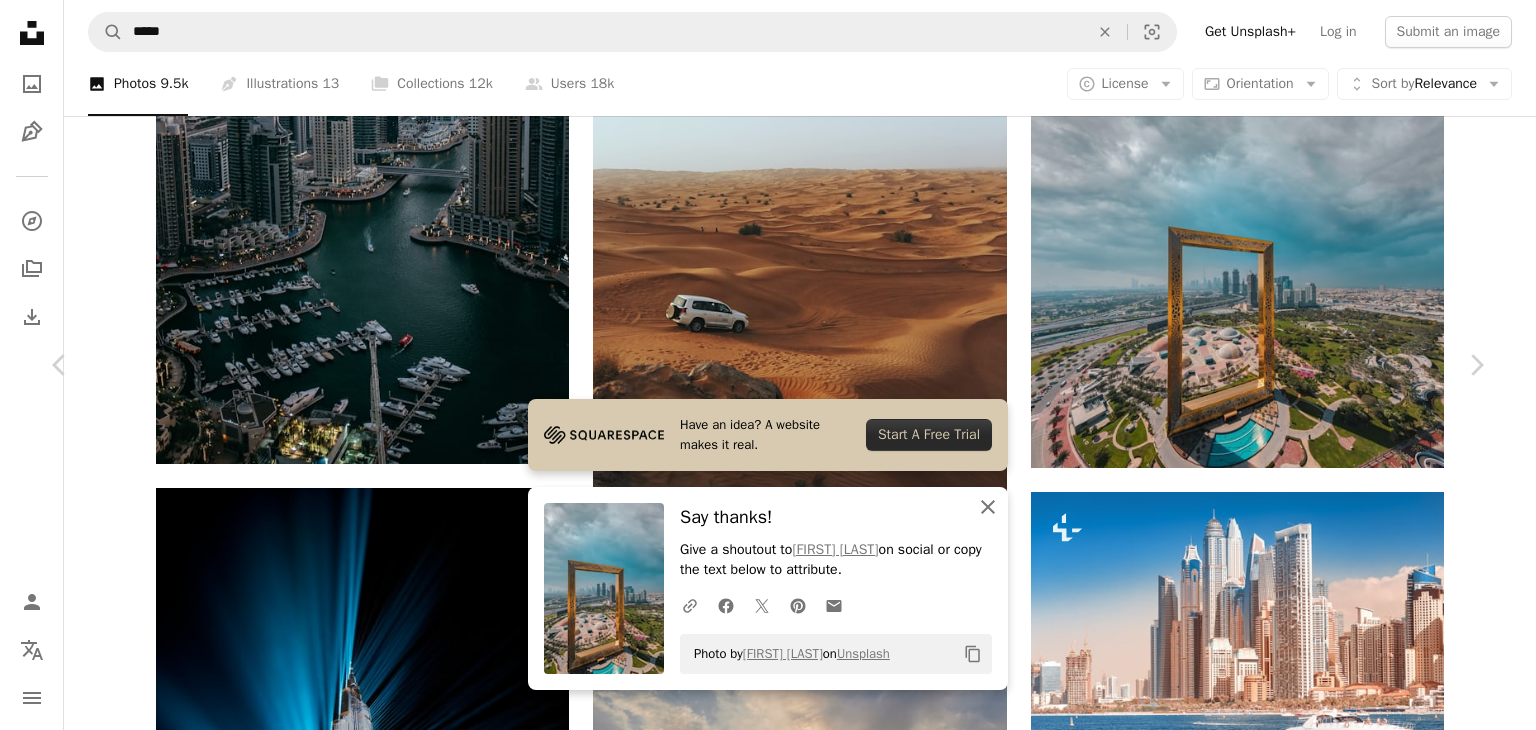 click on "An X shape" 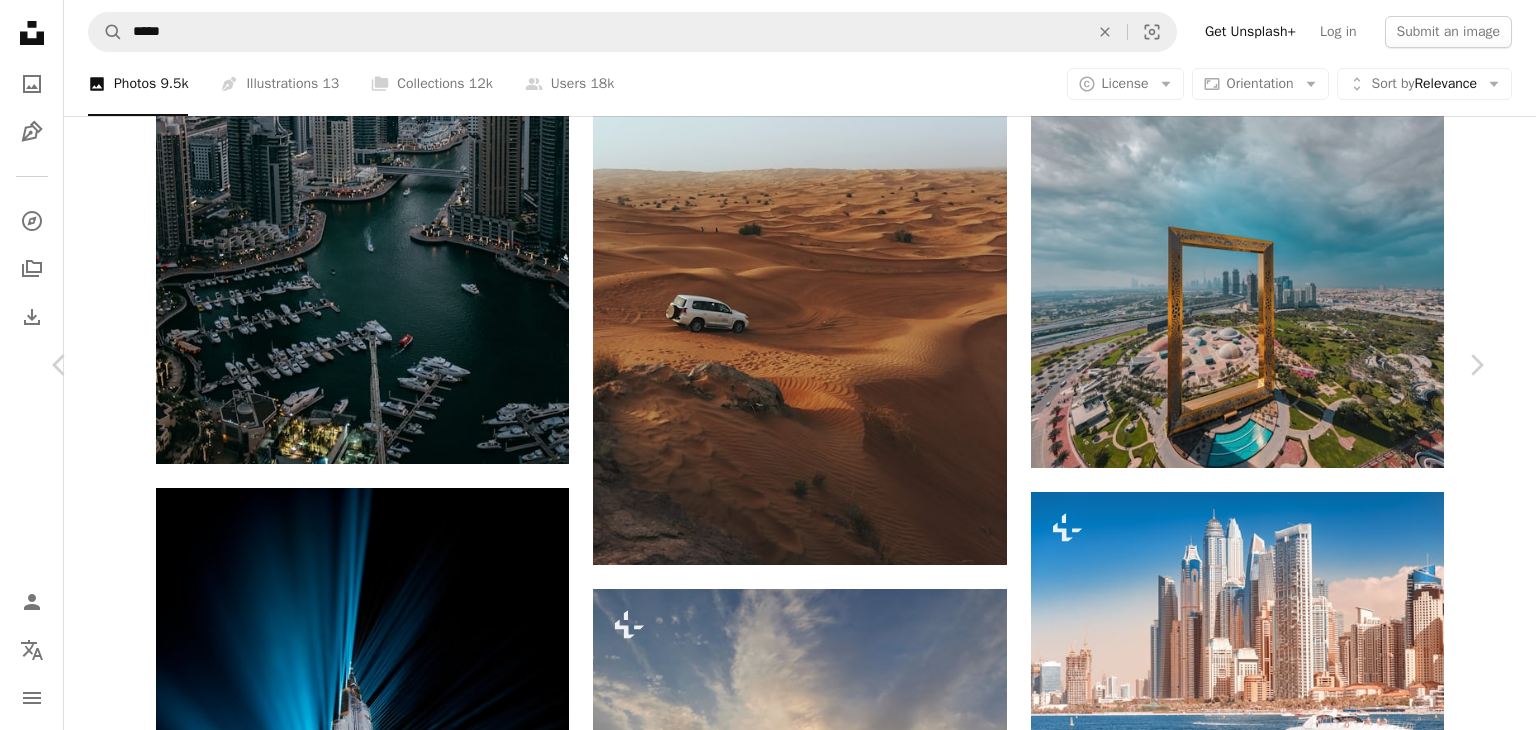 scroll, scrollTop: 9376, scrollLeft: 0, axis: vertical 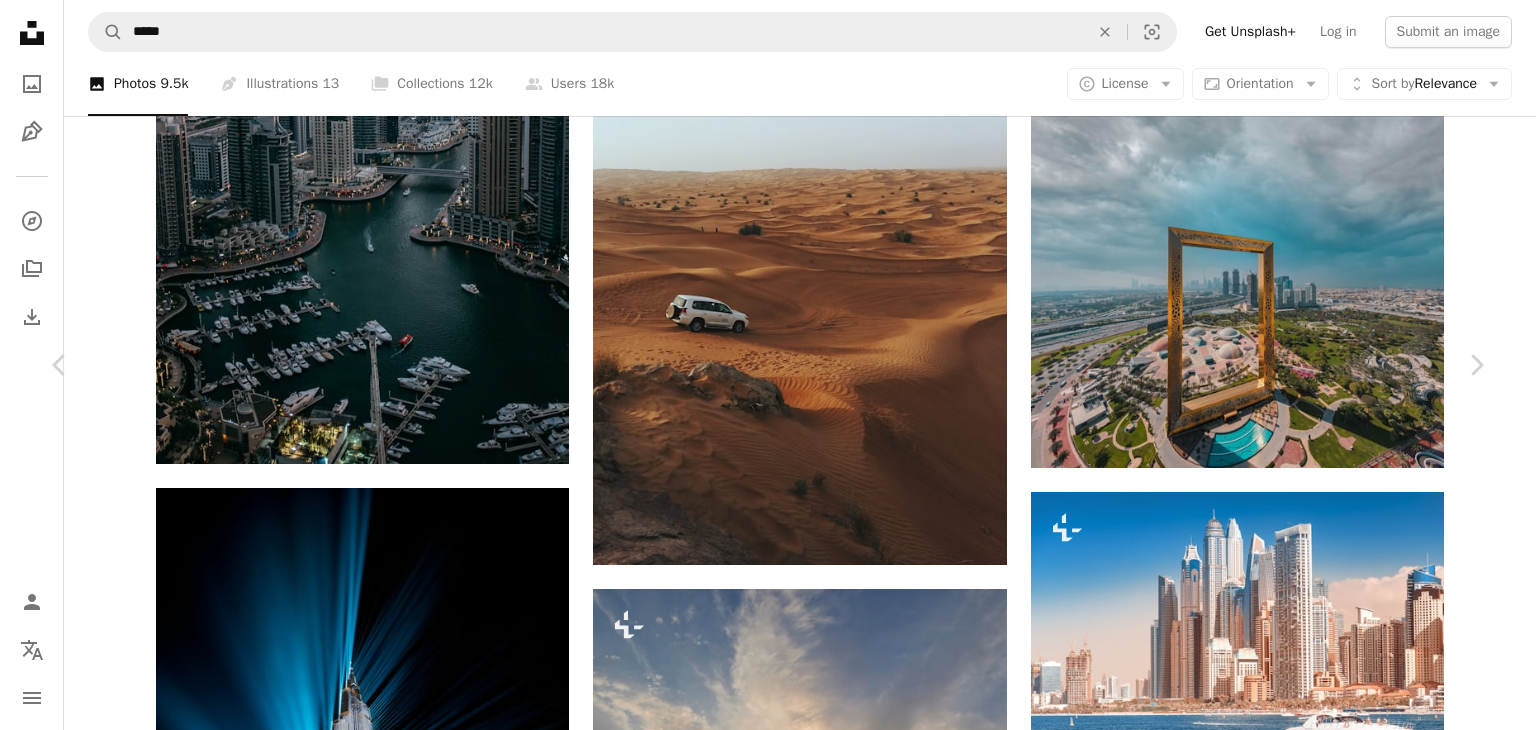 click 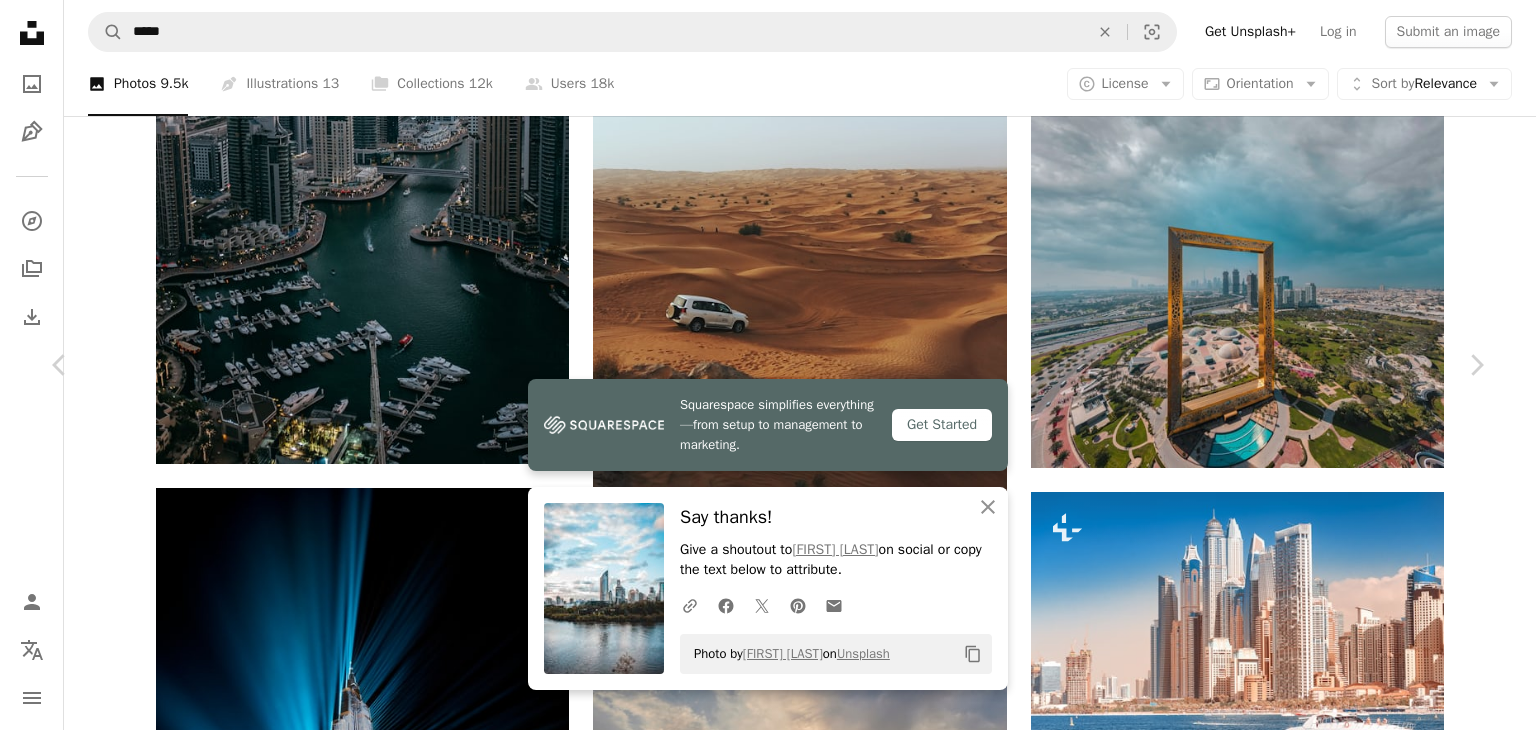 click on "An X shape Chevron left Chevron right Squarespace simplifies everything—from setup to management to marketing. Get Started An X shape Close Say thanks! Give a shoutout to  [FIRST] [LAST]  on social or copy the text below to attribute. A URL sharing icon (chains) Facebook icon X (formerly Twitter) icon Pinterest icon An envelope Photo by  [FIRST] [LAST]  on  Unsplash
Copy content [FIRST] [LAST] [USERNAME] A heart A plus sign Edit image   Plus sign for Unsplash+ Download free Chevron down Zoom in Views 753 Downloads 3 A forward-right arrow Share Info icon Info More Actions [CITY] Calendar outlined Published on  [DATE] Camera Canon, EOS 60D Safety Free to use under the  Unsplash License city urban cityscape office building outdoors town high rise HD Wallpapers Browse premium related images on iStock  |  Save 20% with code UNSPLASH20 View more on iStock  ↗ Related images A heart A plus sign [FIRST] [LAST] Available for hire A checkmark inside of a circle Arrow pointing down A heart A plus sign [FIRST] A heart For" at bounding box center (768, 8940) 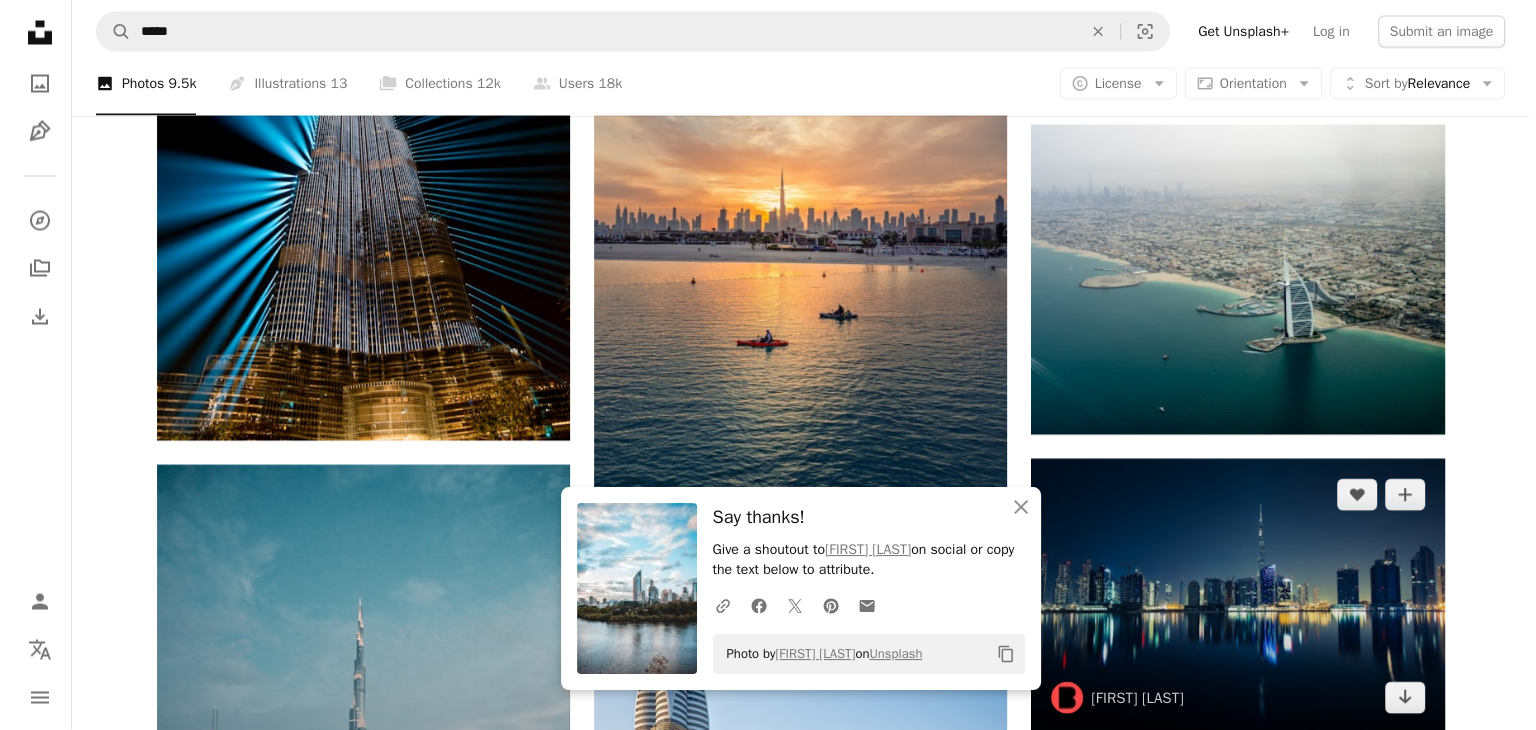 scroll, scrollTop: 3700, scrollLeft: 0, axis: vertical 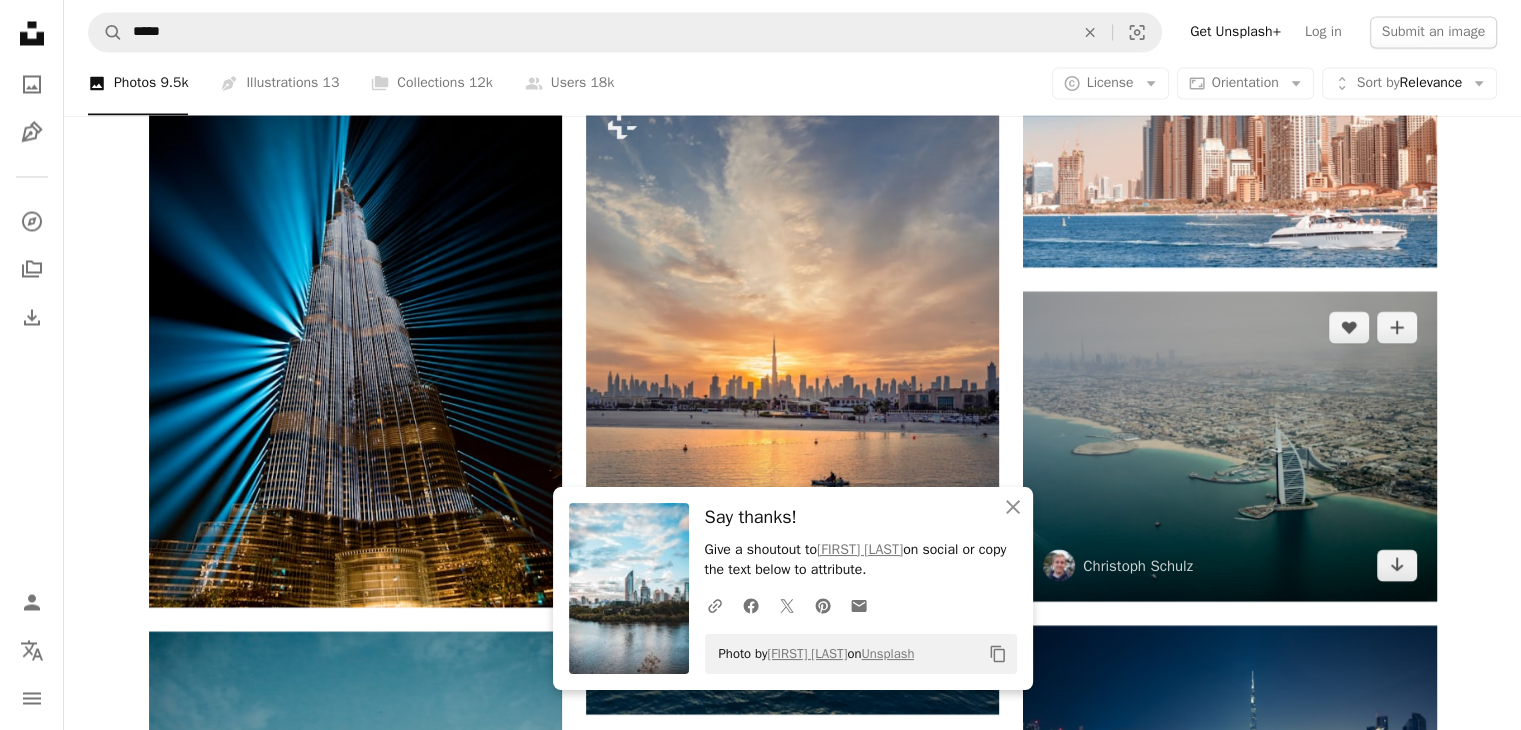 click at bounding box center [1229, 446] 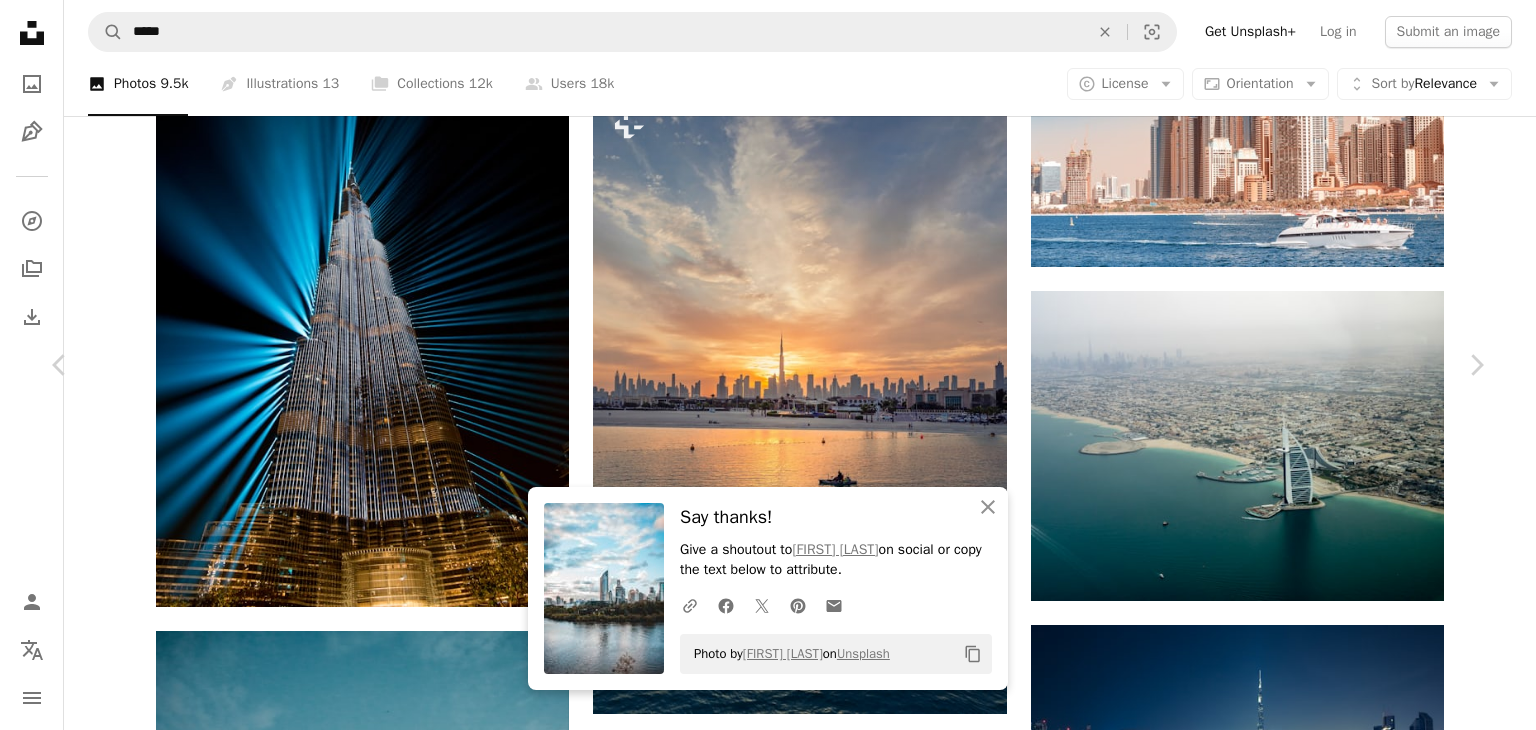type 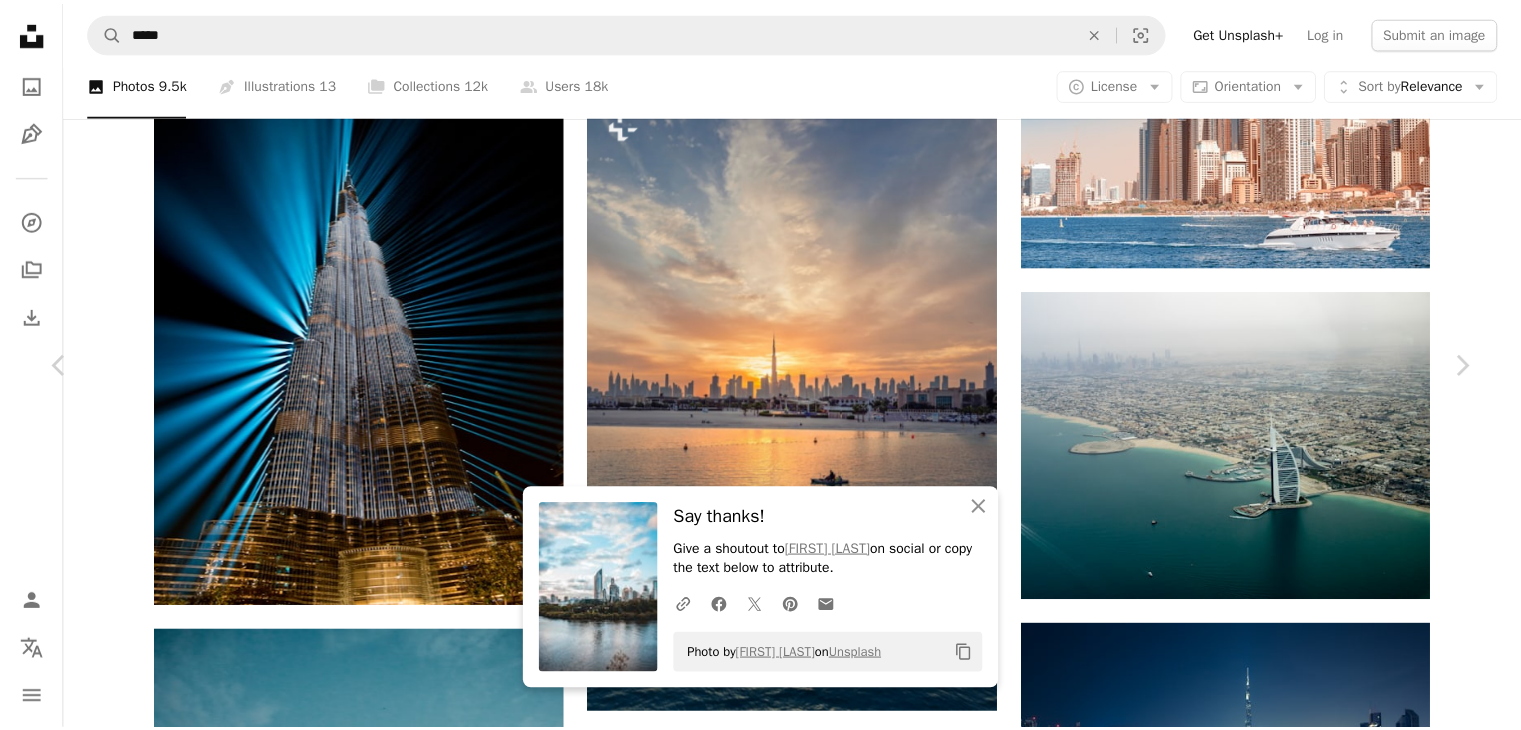 scroll, scrollTop: 1000, scrollLeft: 0, axis: vertical 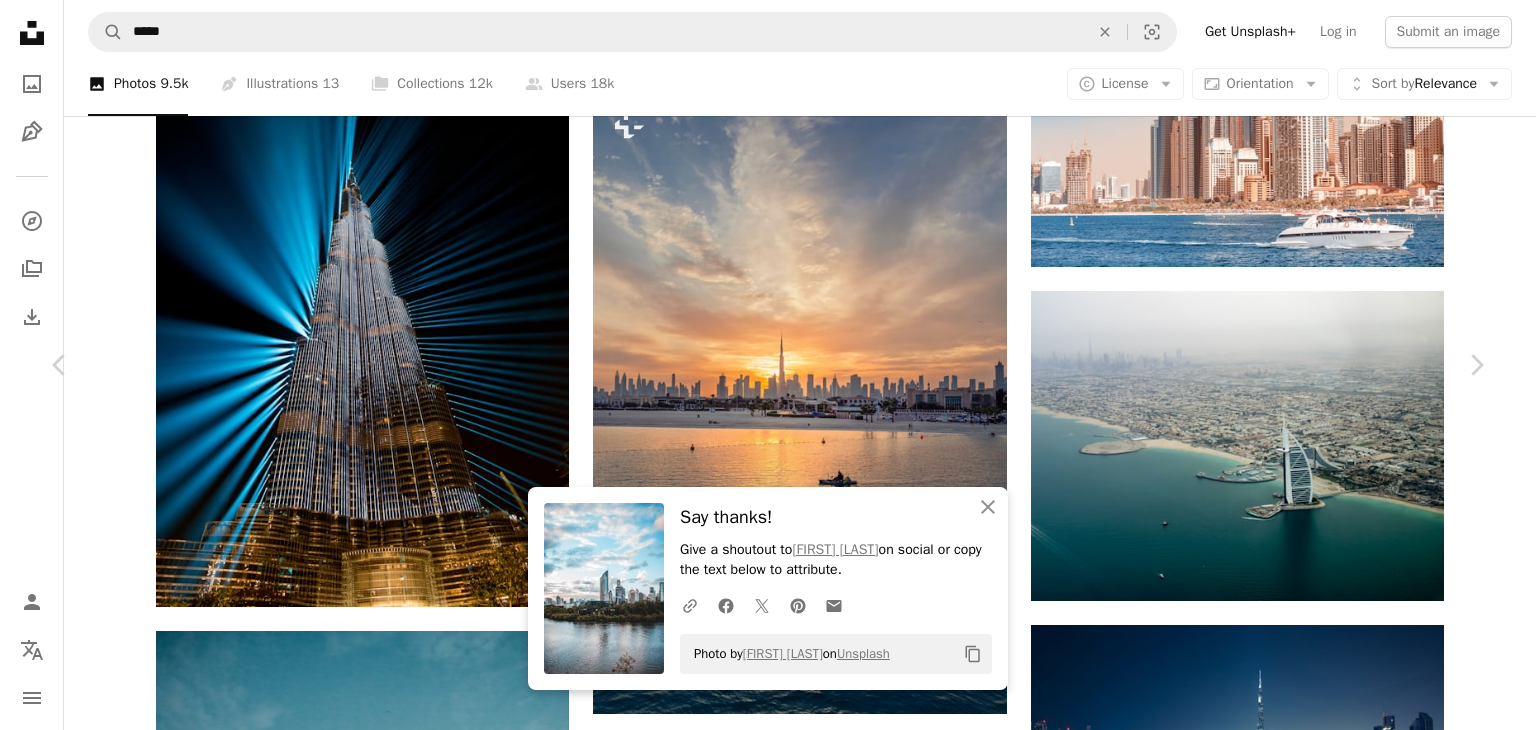 click on "An X shape Chevron left Chevron right An X shape Close Say thanks! Give a shoutout to  [FIRST] [LAST]  on social or copy the text below to attribute. A URL sharing icon (chains) Facebook icon X (formerly Twitter) icon Pinterest icon An envelope Photo by  [FIRST] [LAST]  on  Unsplash
Copy content [FIRST] [LAST] Available for hire A checkmark inside of a circle A heart A plus sign Edit image   Plus sign for Unsplash+ Download free Chevron down Zoom in Views 93,775 Downloads 619 A forward-right arrow Share Info icon Info More Actions A map marker Bluewaters Island - [CITY] - [COUNTRY] Calendar outlined Published on  [DATE] Camera NIKON CORPORATION, NIKON D7500 Safety Free to use under the  Unsplash License travel sea dubai uae realestate land building city architecture road scenery urban outdoors town coast port panoramic downtown aerial view Free stock photos Browse premium related images on iStock  |  Save 20% with code UNSPLASH20 View more on iStock  ↗ Related images A heart A heart" at bounding box center [768, 8440] 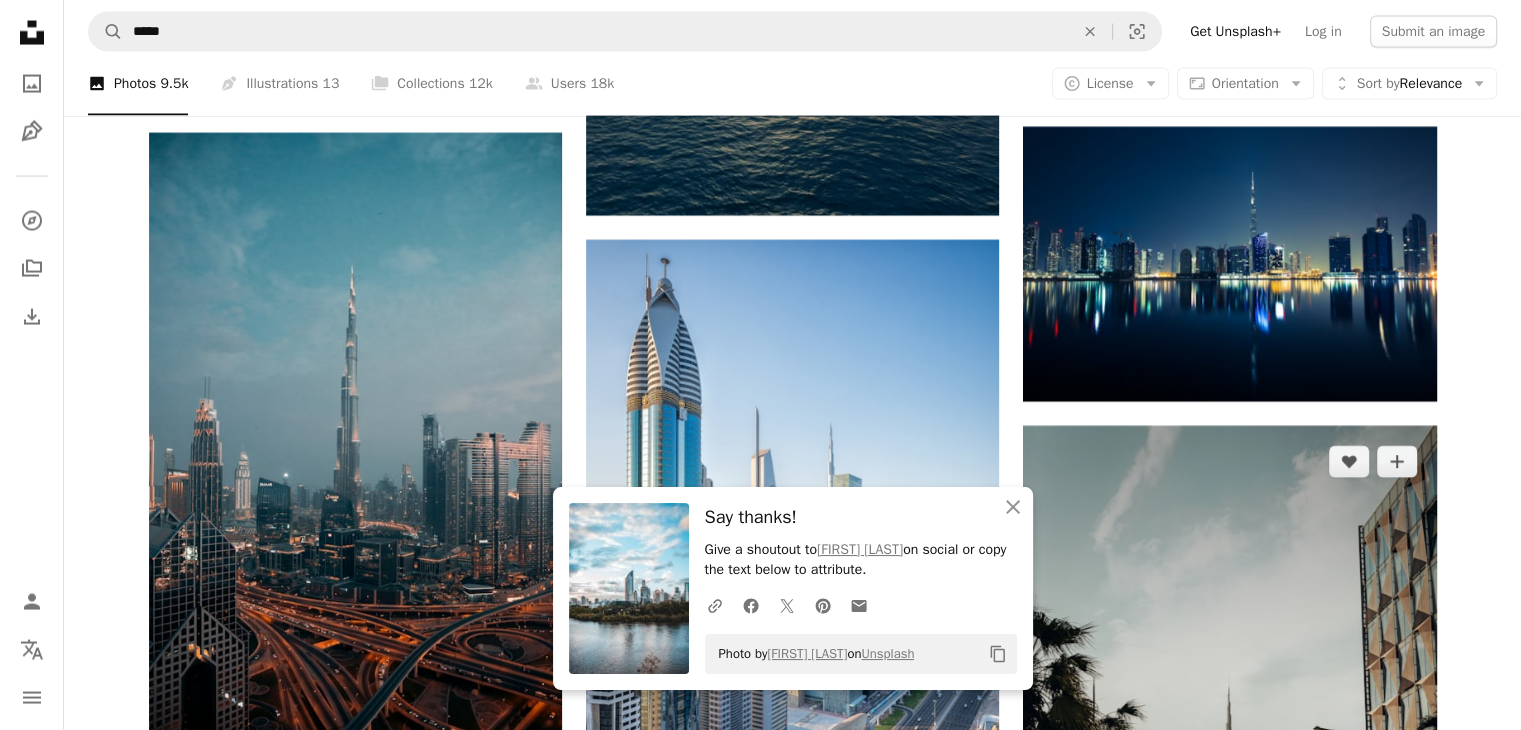 scroll, scrollTop: 4000, scrollLeft: 0, axis: vertical 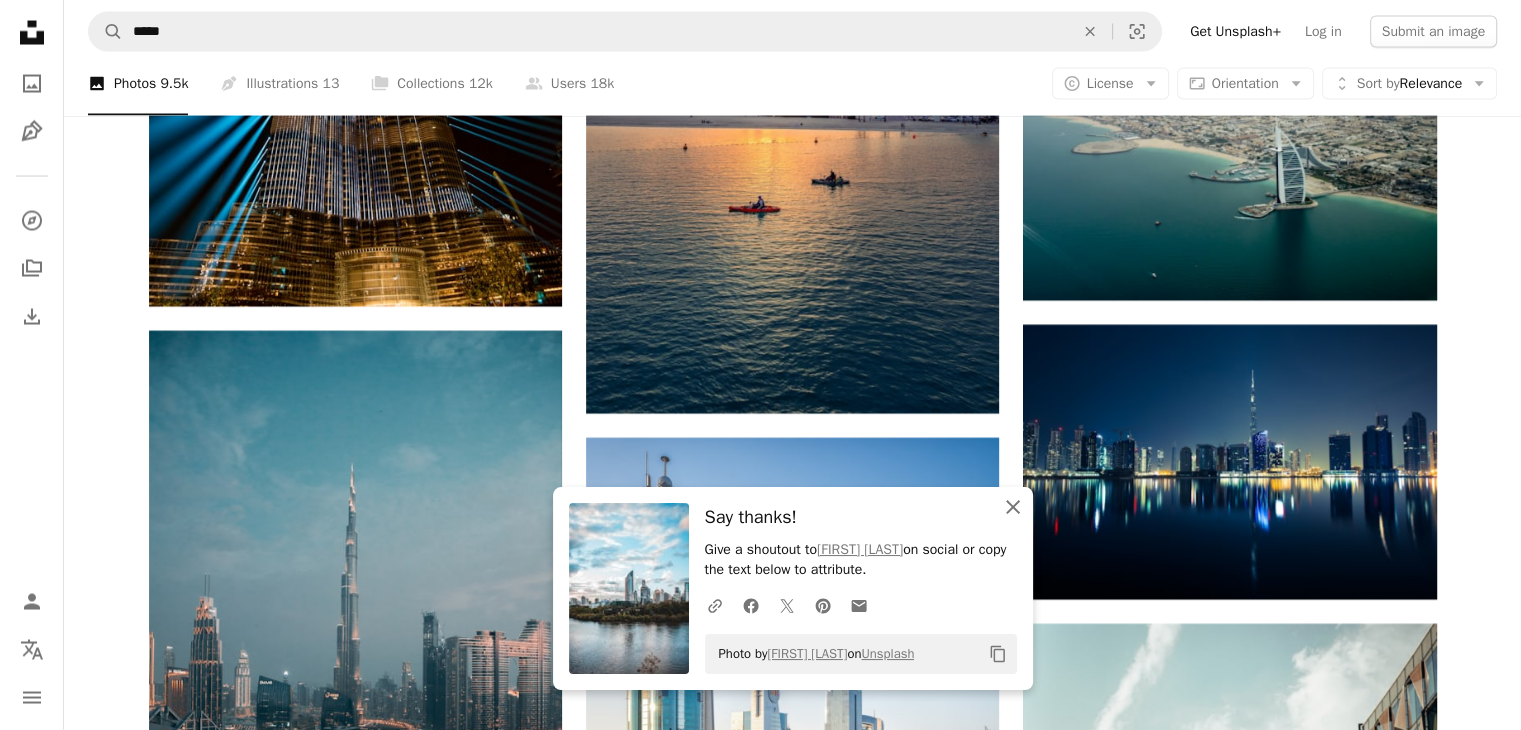 click on "An X shape" 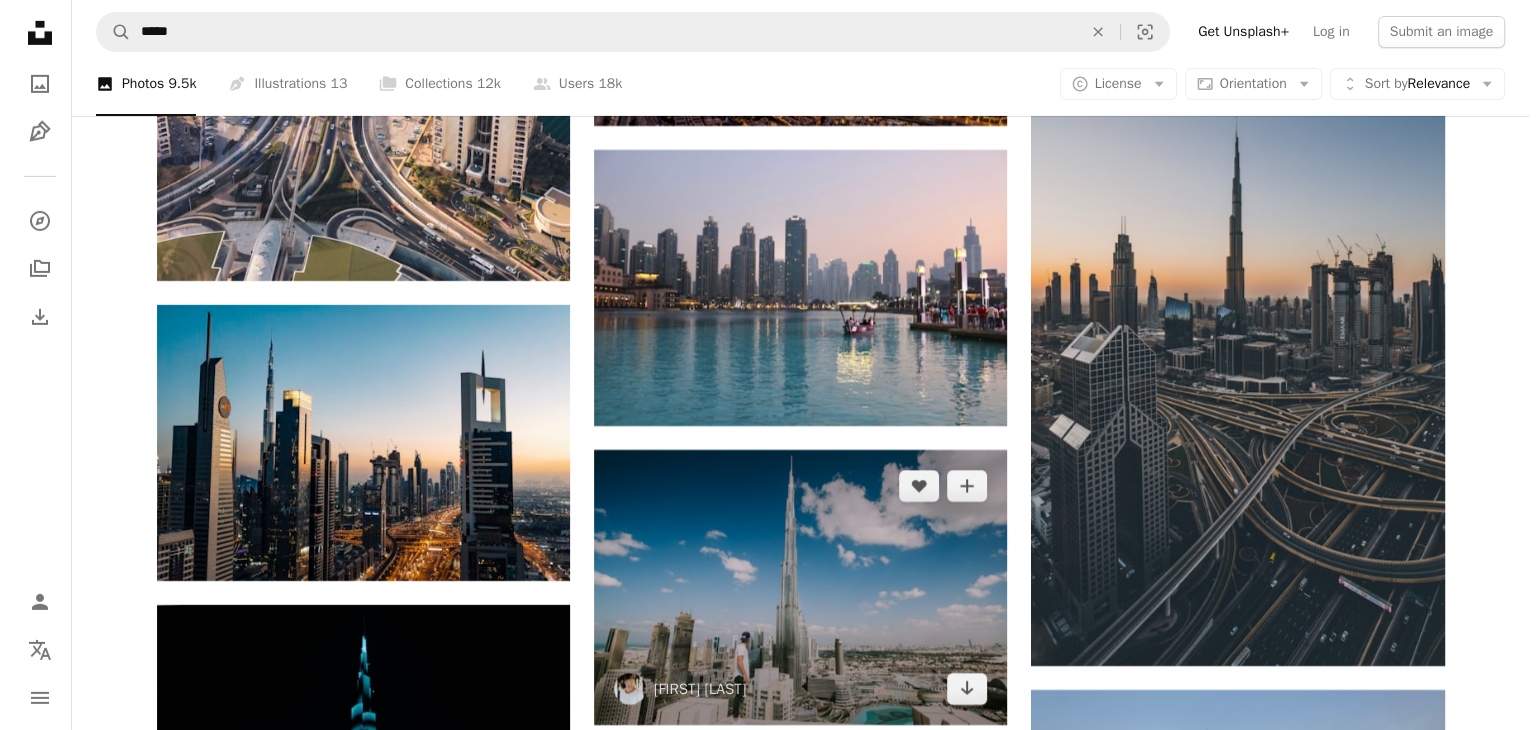 scroll, scrollTop: 6600, scrollLeft: 0, axis: vertical 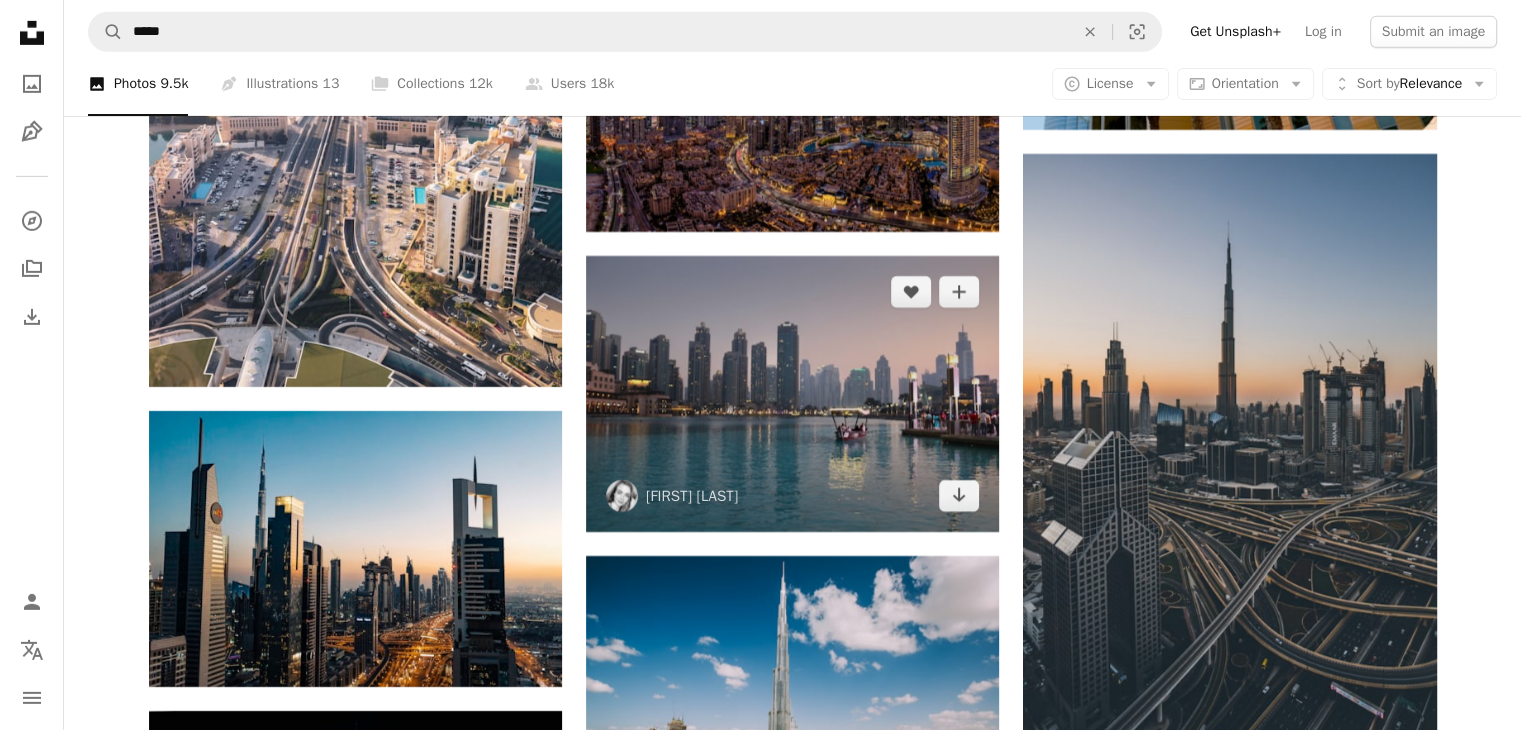 click at bounding box center [792, 393] 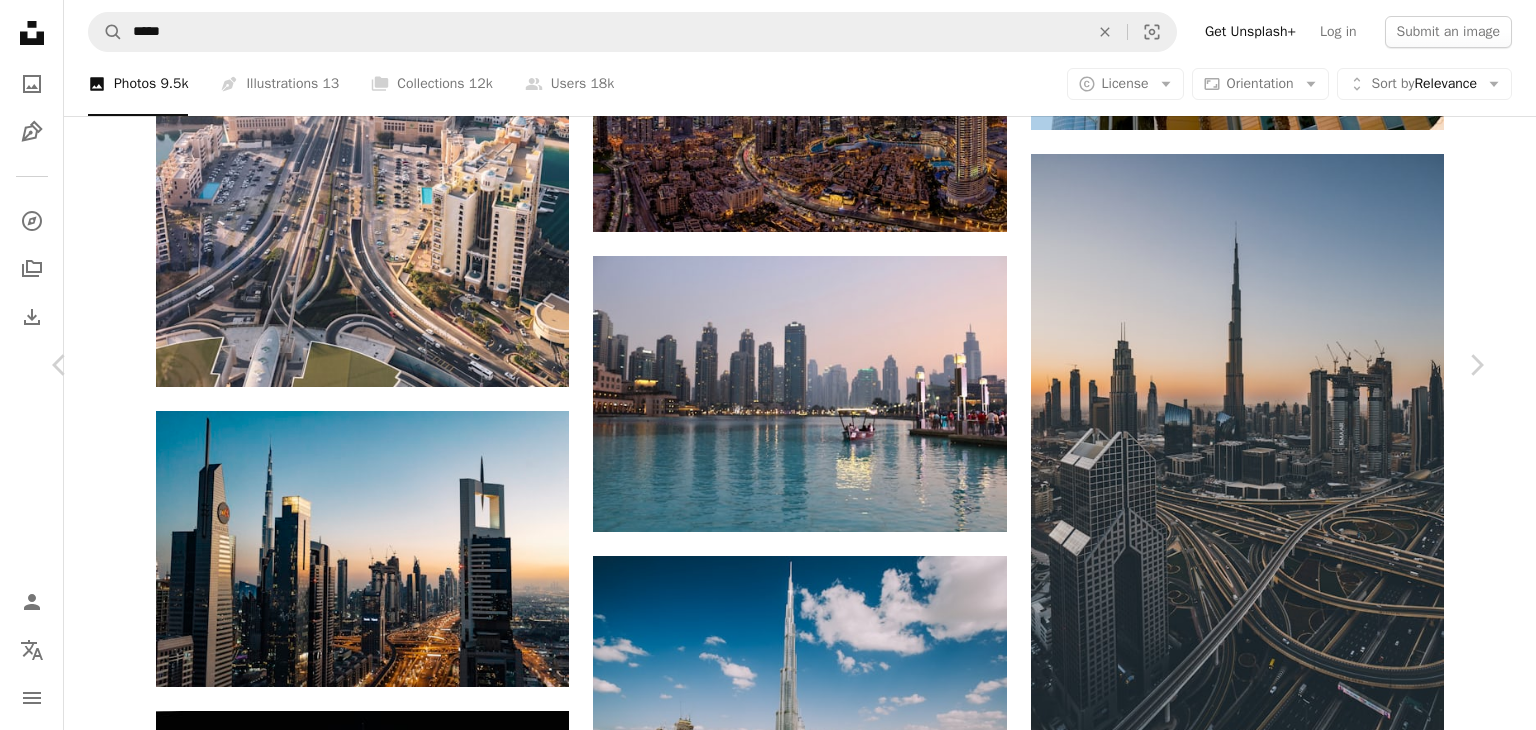 type 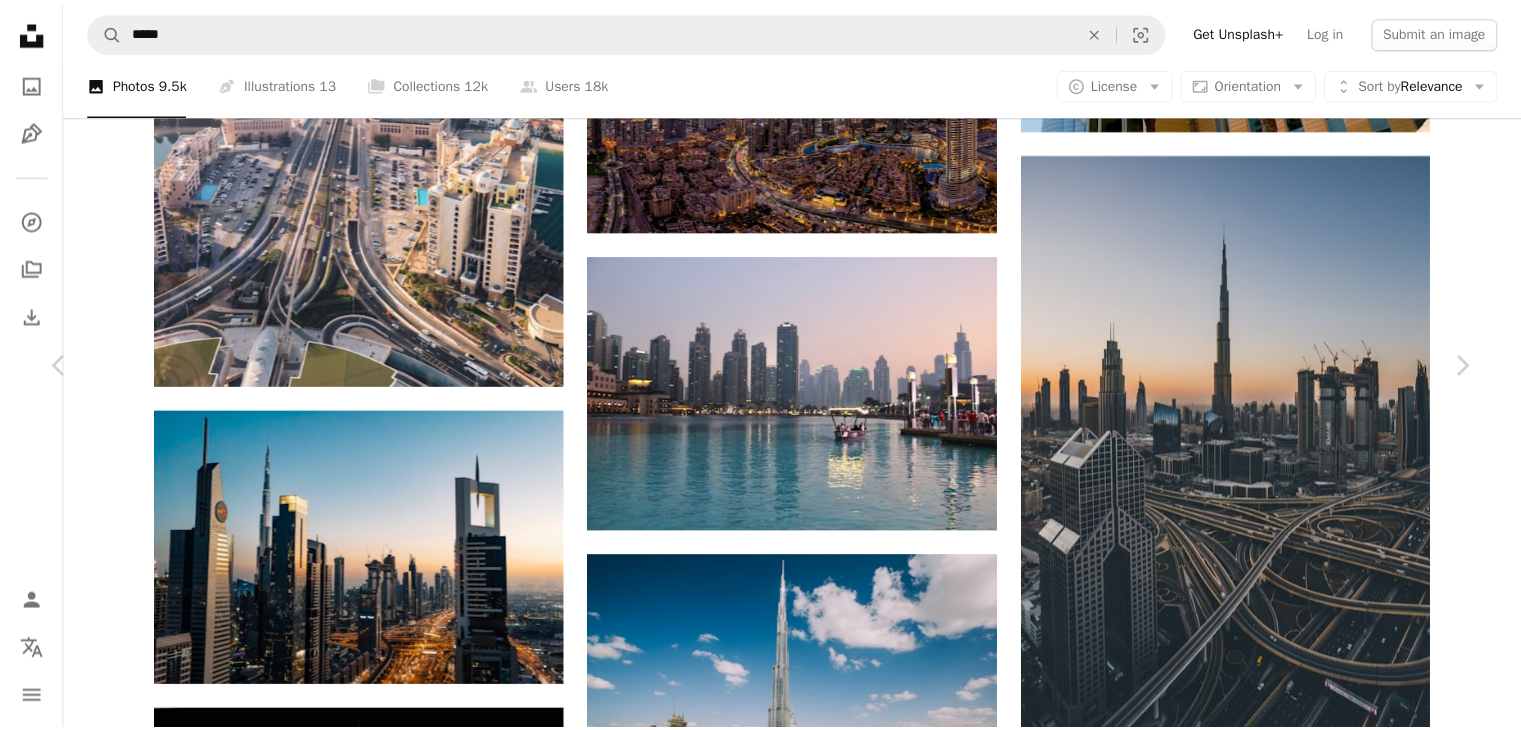 scroll, scrollTop: 1200, scrollLeft: 0, axis: vertical 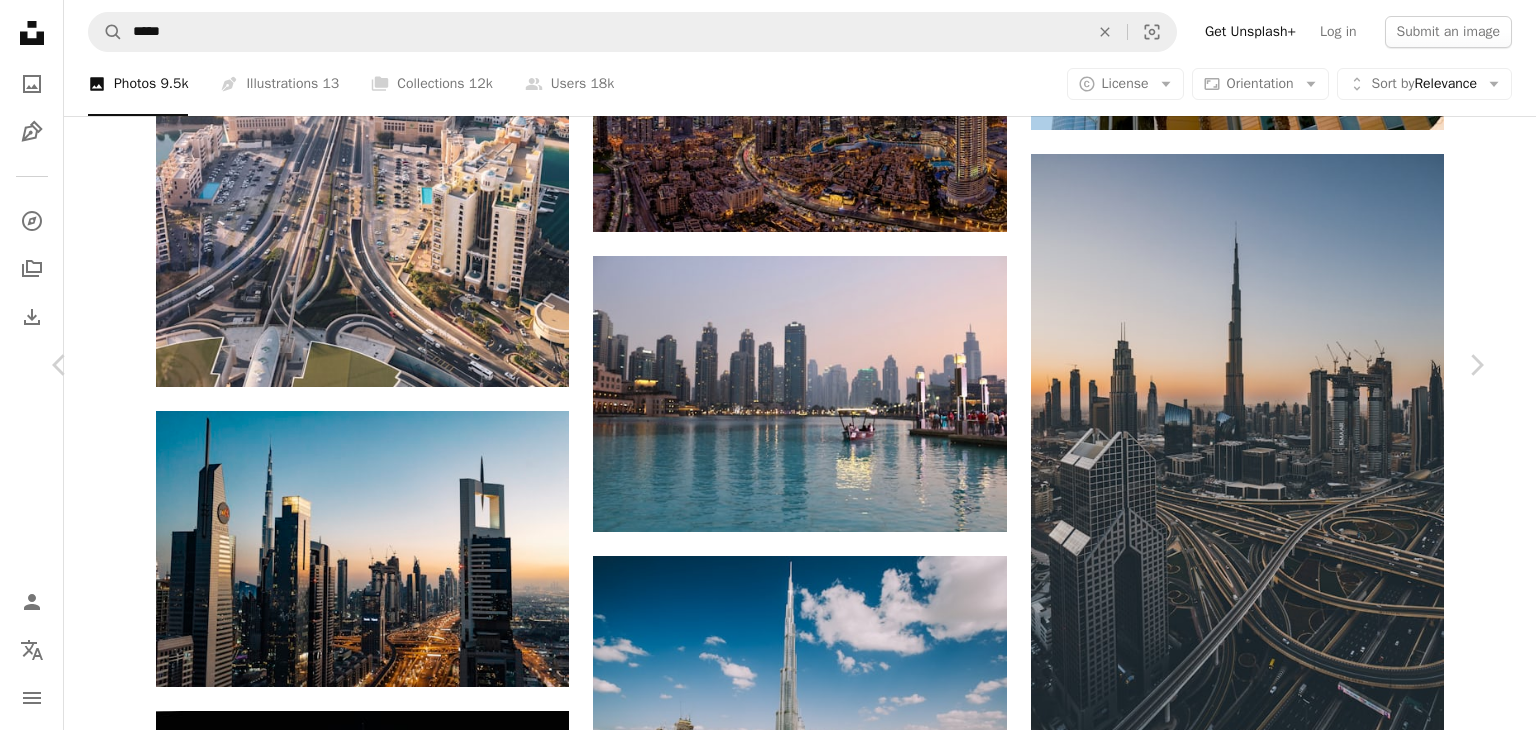 click on "An X shape Chevron left Chevron right [FIRST] [LAST] [USERNAME] A heart A plus sign Edit image   Plus sign for Unsplash+ Download free Chevron down Zoom in Views 31,994 Downloads 704 A forward-right arrow Share Info icon Info More Actions [LOCATION] Sunset A map marker [CITY] - [COUNTRY] Calendar outlined Published on  [DATE] Safety Free to use under the  Unsplash License dubai burj khalifa cityscape city at night skyscrapers sunset city city light city scenery urban boat vehicle ship outdoors tower cruise ship waterfront Creative Commons images Browse premium related images on iStock  |  Save 20% with code UNSPLASH20 View more on iStock  ↗ Related images A heart A plus sign [FIRST] [LAST] Arrow pointing down A heart A plus sign JESHOOTS.COM Arrow pointing down Plus sign for Unsplash+ A heart A plus sign Getty Images For  Unsplash+ A lock   Download A heart A plus sign [FIRST] [LAST] Arrow pointing down Plus sign for Unsplash+ A heart A plus sign Getty Images For  Unsplash+ A lock   Download For" at bounding box center (768, 5539) 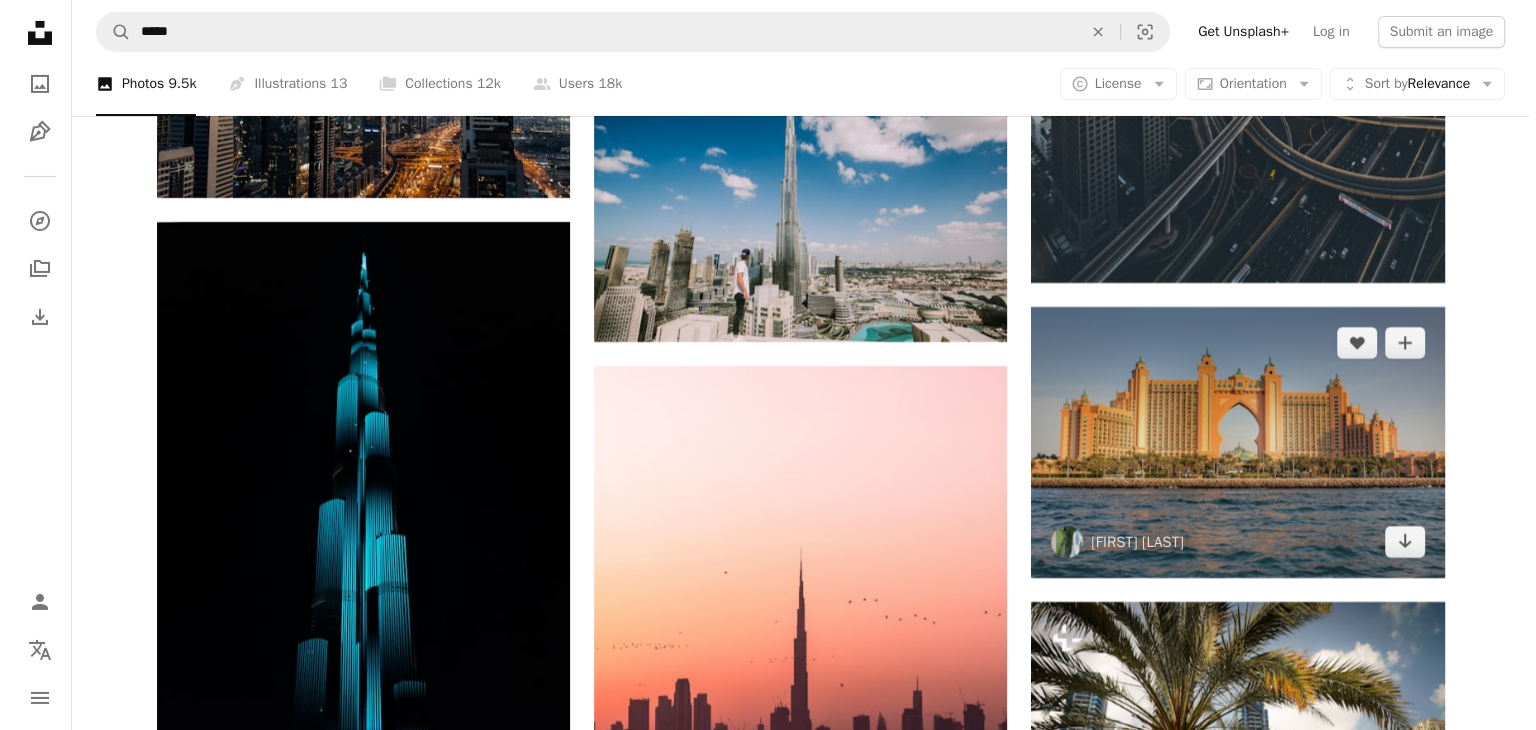 scroll, scrollTop: 7100, scrollLeft: 0, axis: vertical 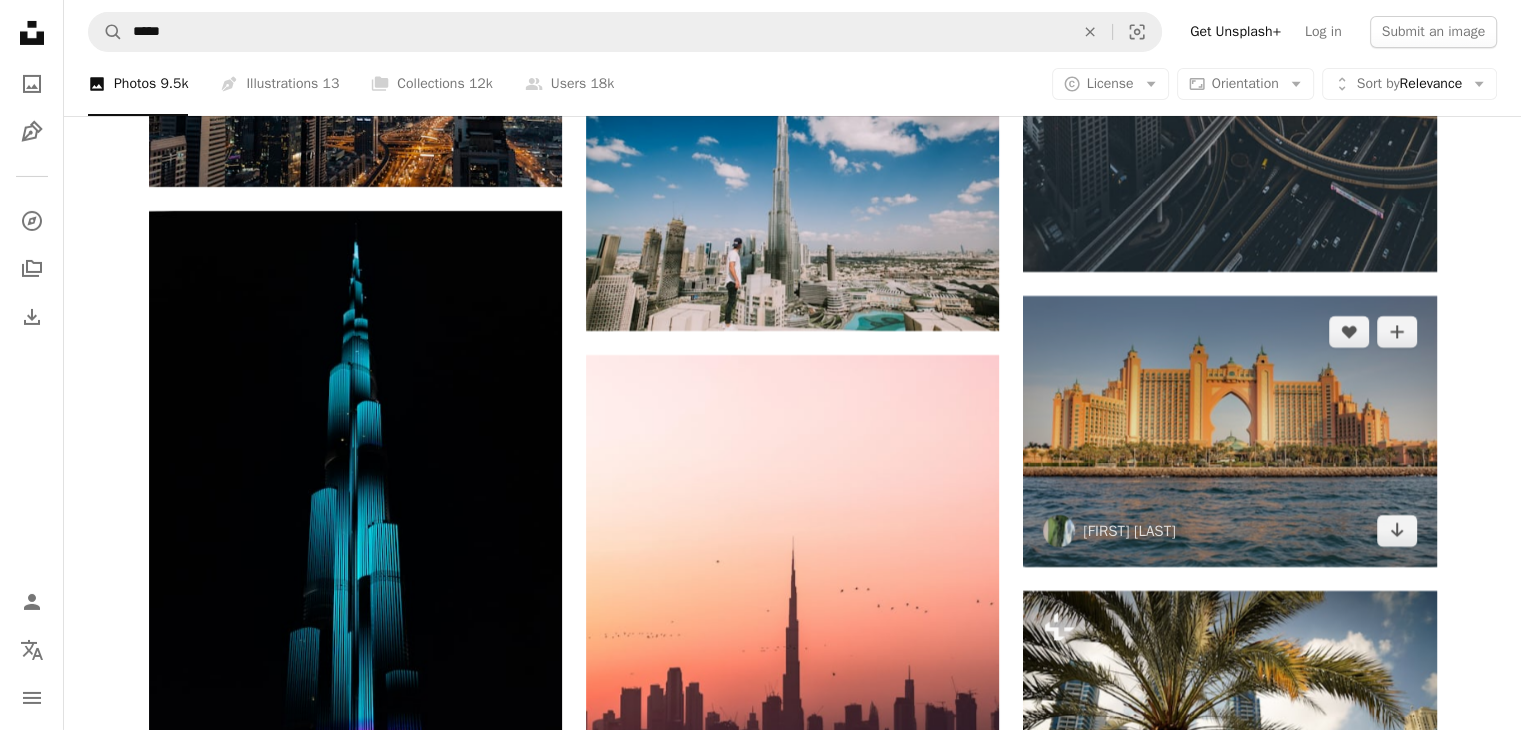 click at bounding box center [1229, 431] 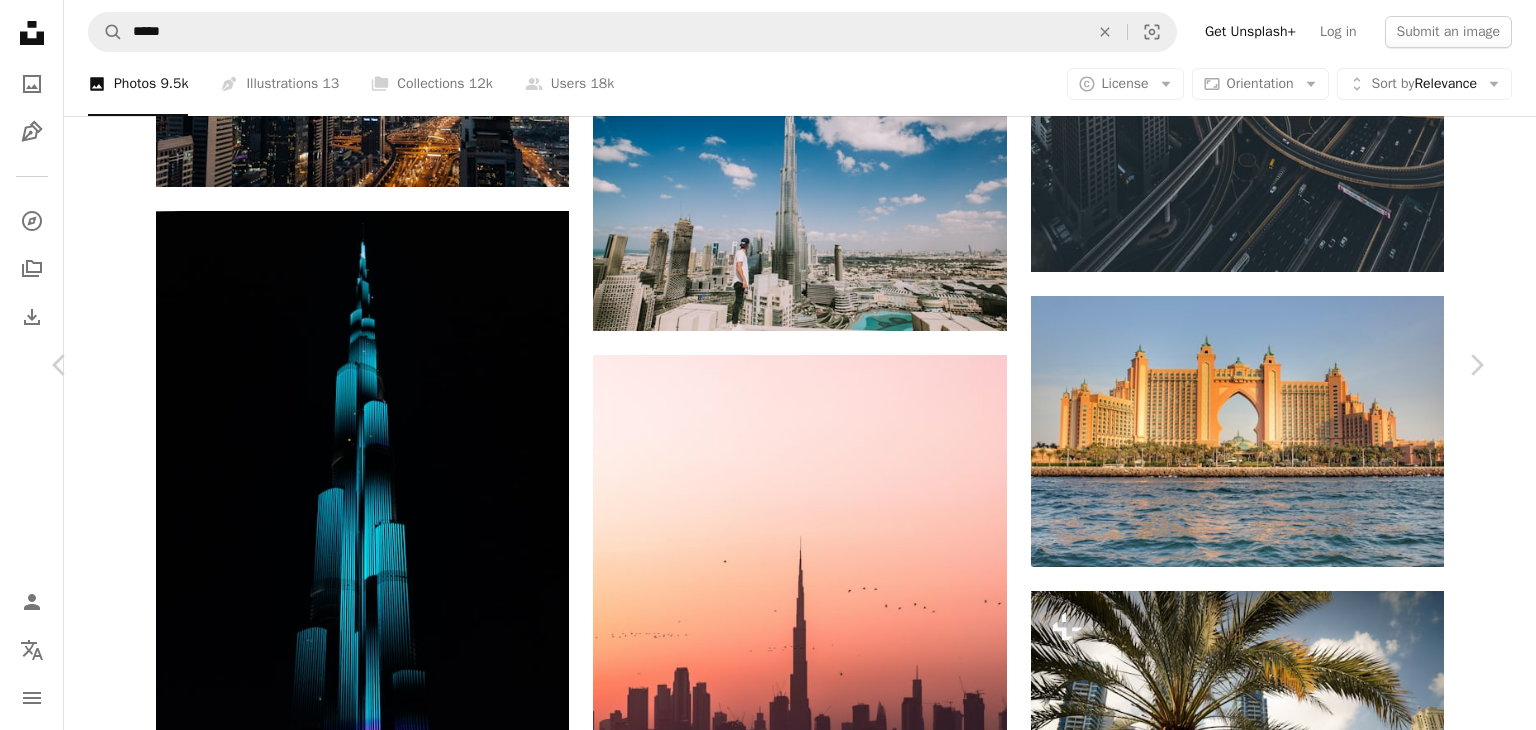 type 